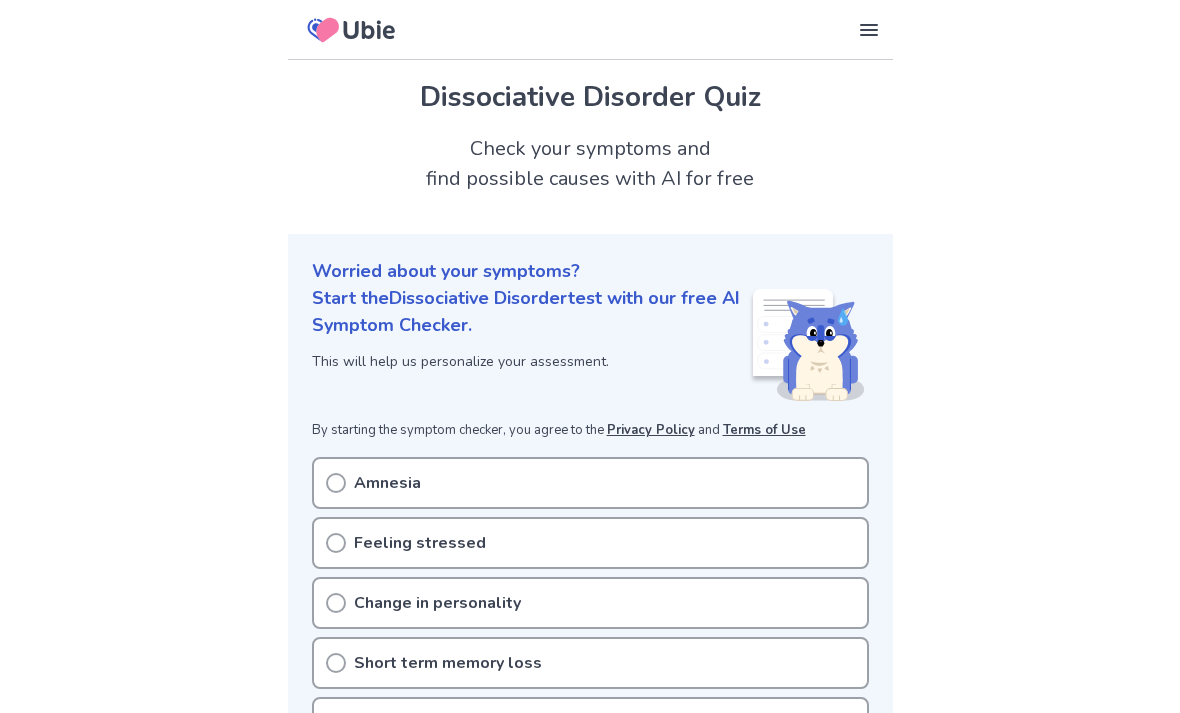 scroll, scrollTop: 0, scrollLeft: 0, axis: both 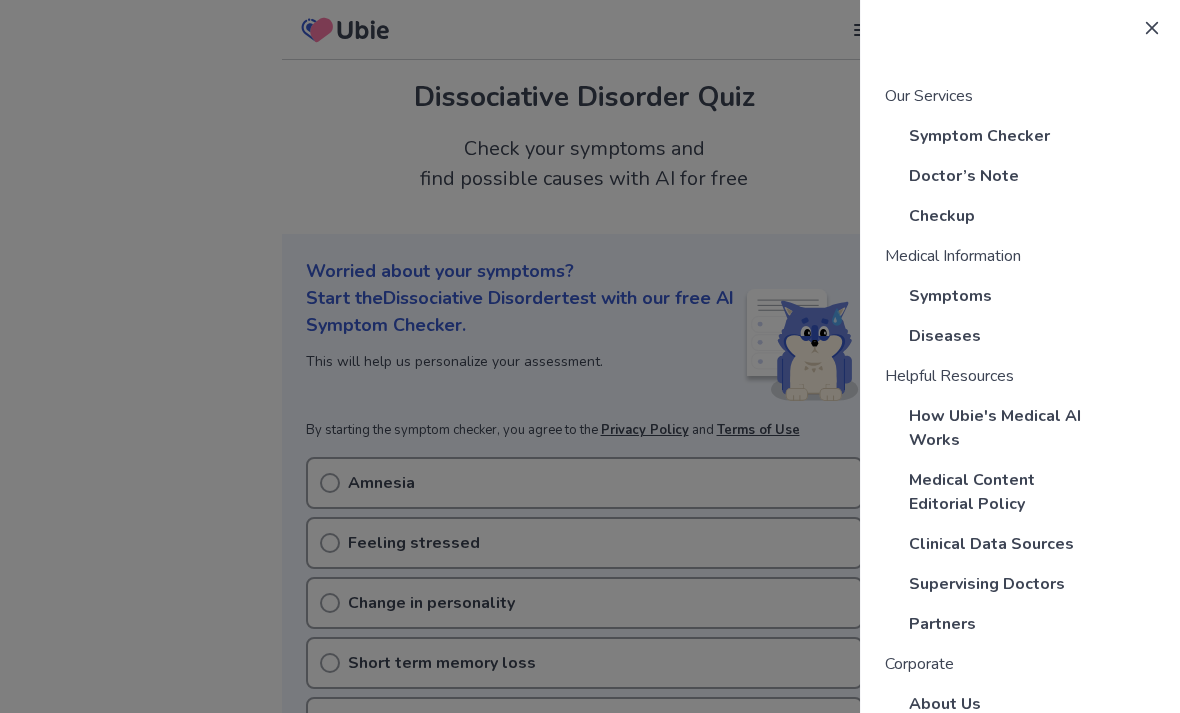 click at bounding box center [590, 356] 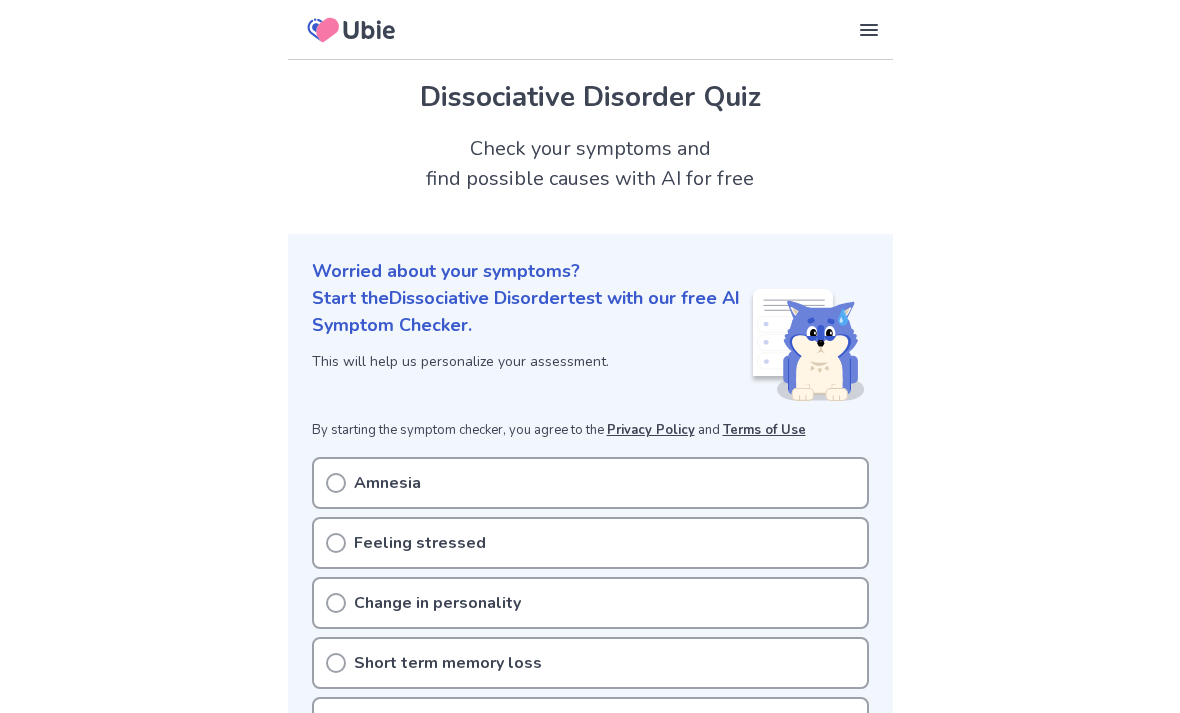 click 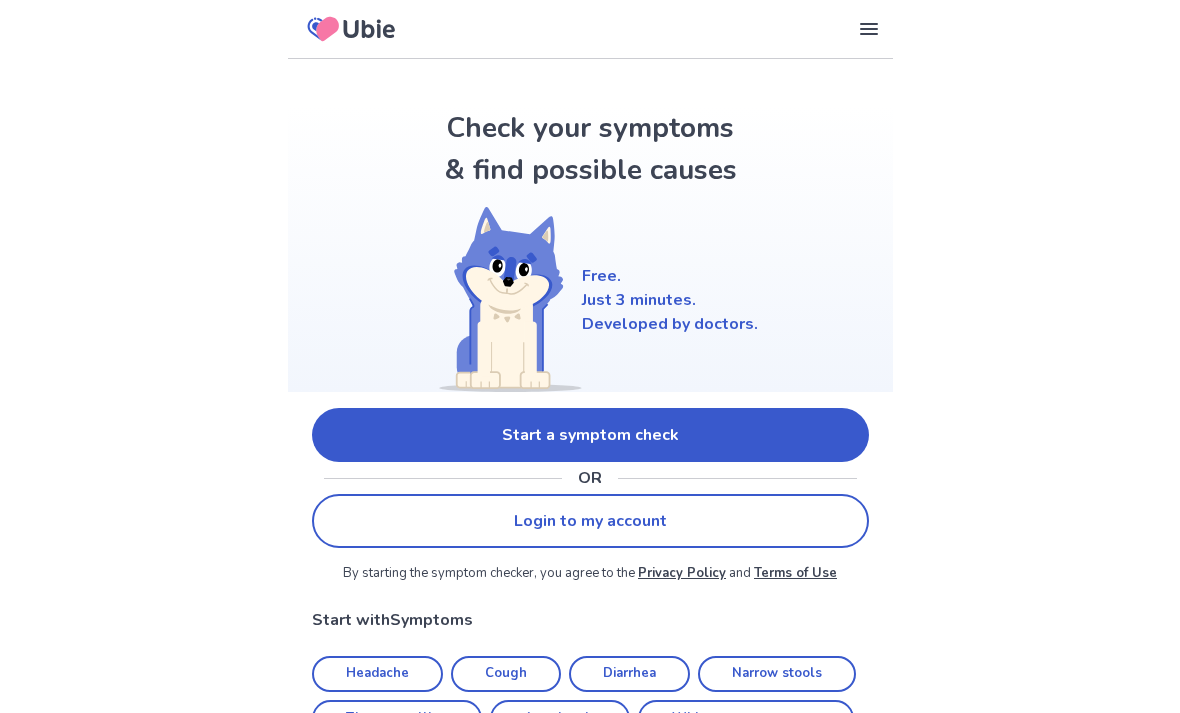 scroll, scrollTop: 0, scrollLeft: 0, axis: both 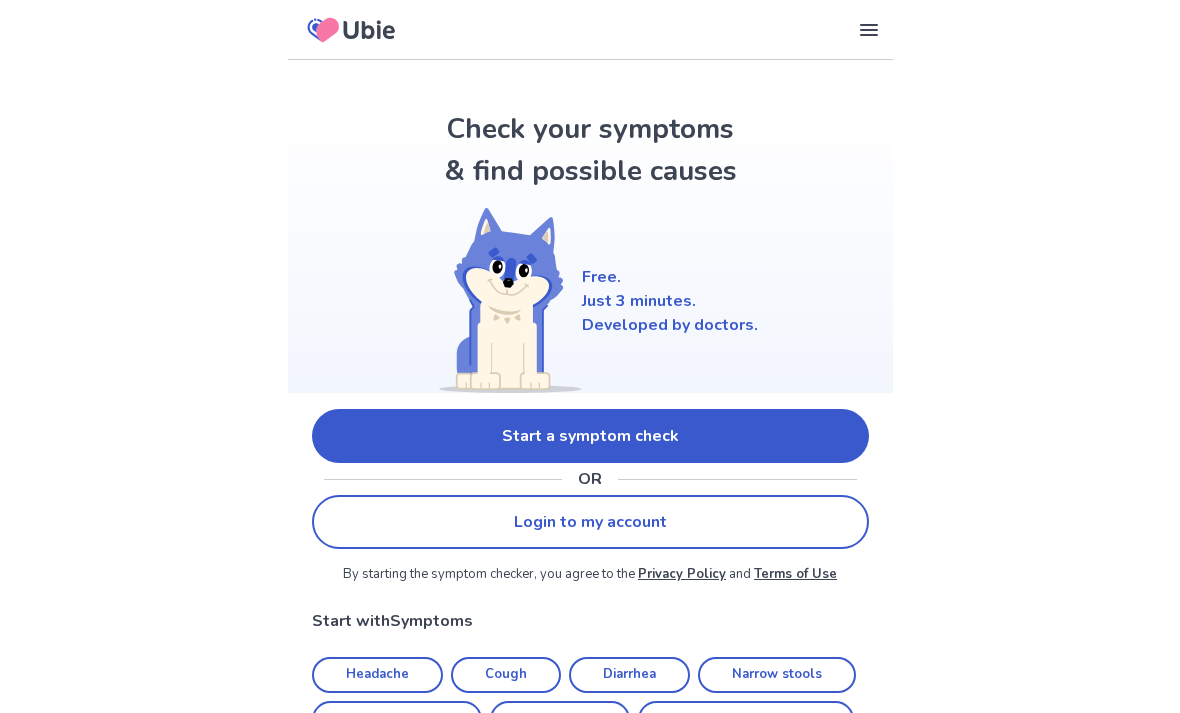click on "Start a symptom check" at bounding box center [590, 436] 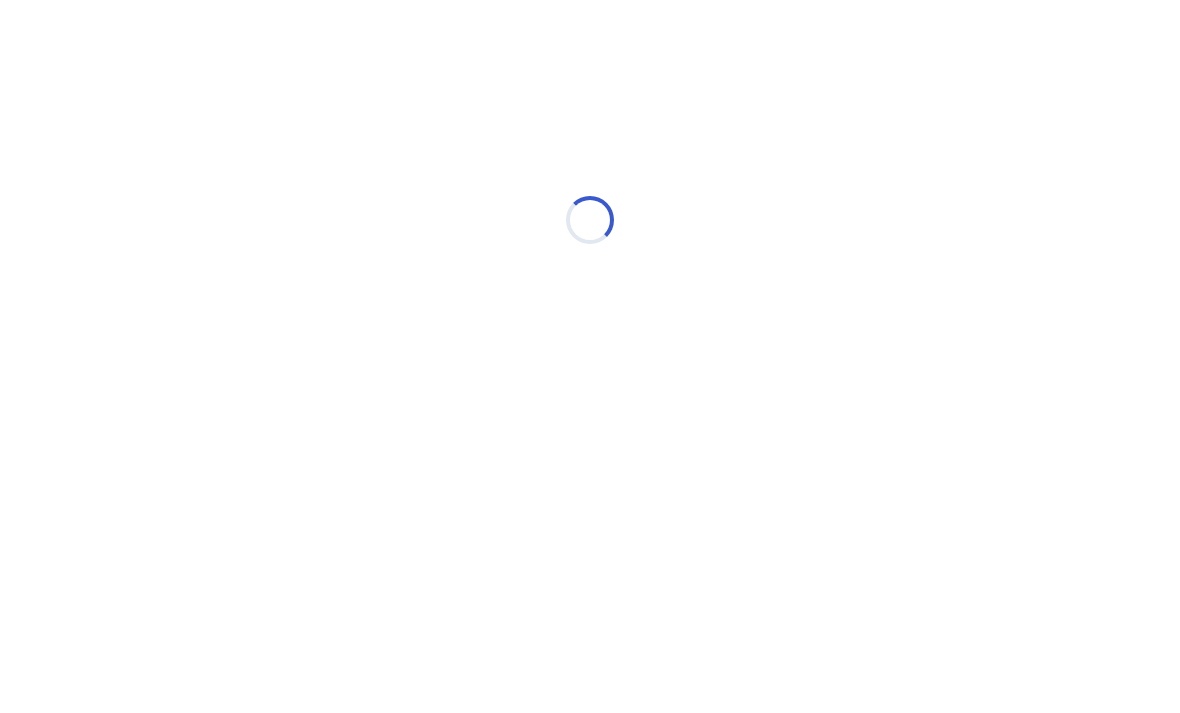 scroll, scrollTop: 0, scrollLeft: 0, axis: both 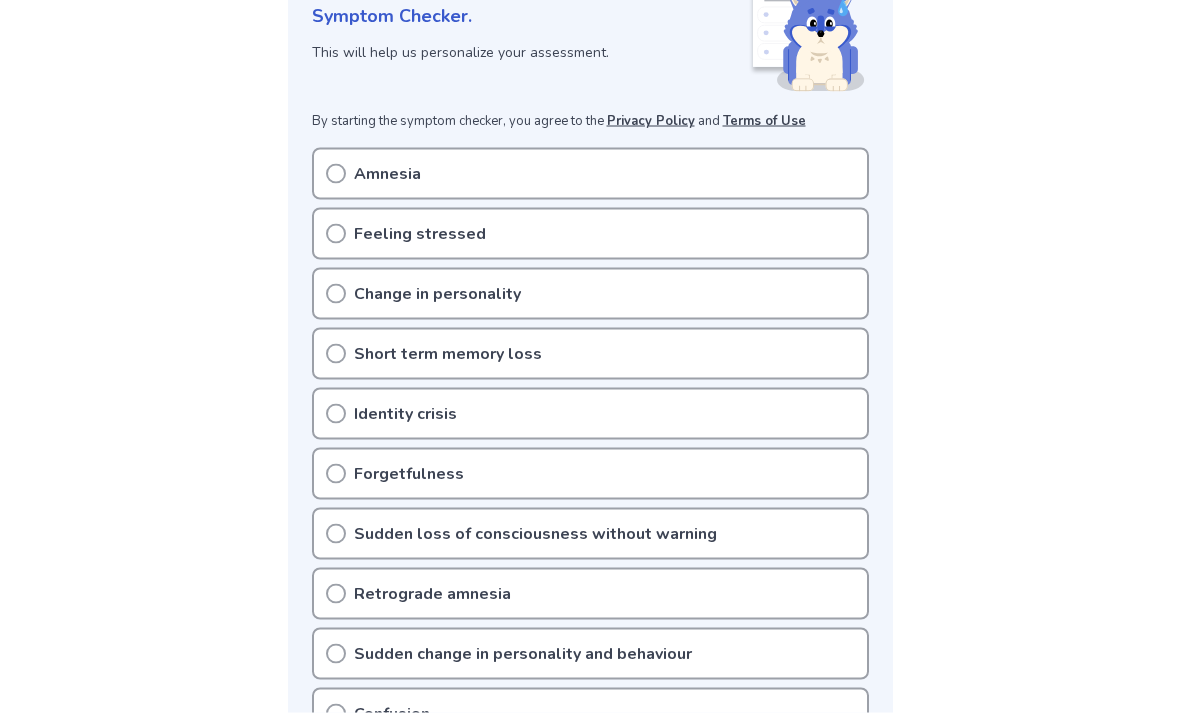 click on "Identity crisis" at bounding box center [590, 414] 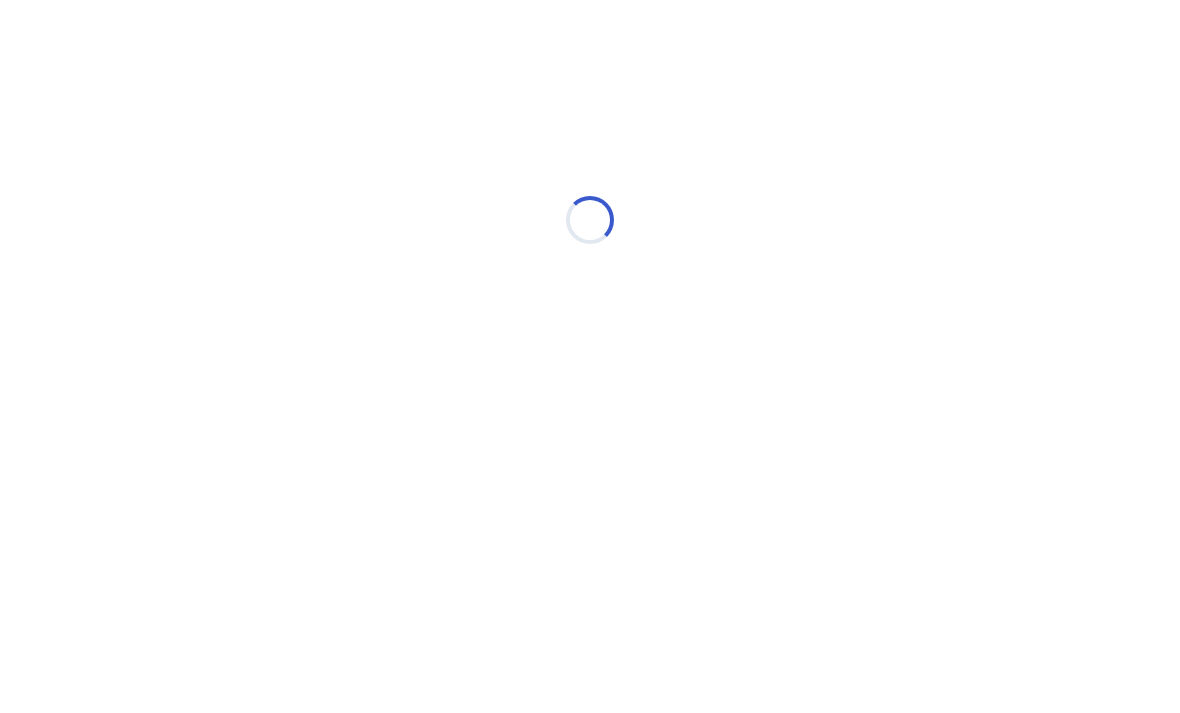 scroll, scrollTop: 0, scrollLeft: 0, axis: both 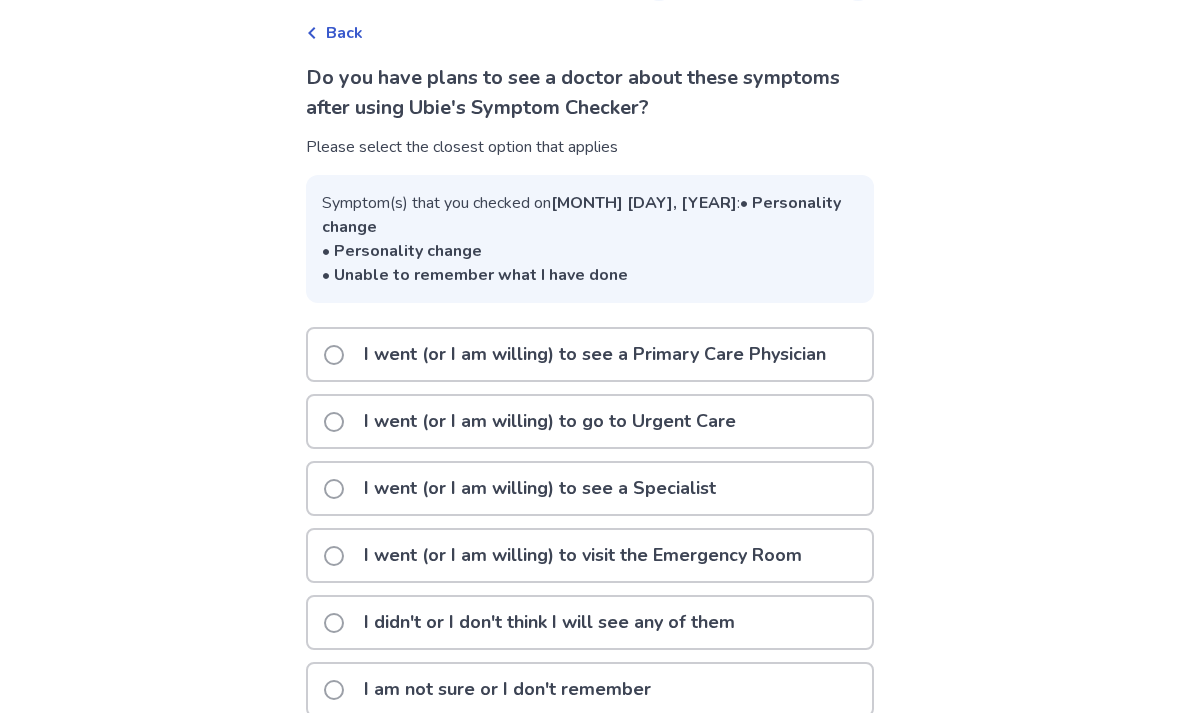 click on "I am not sure or I don't remember" at bounding box center [507, 689] 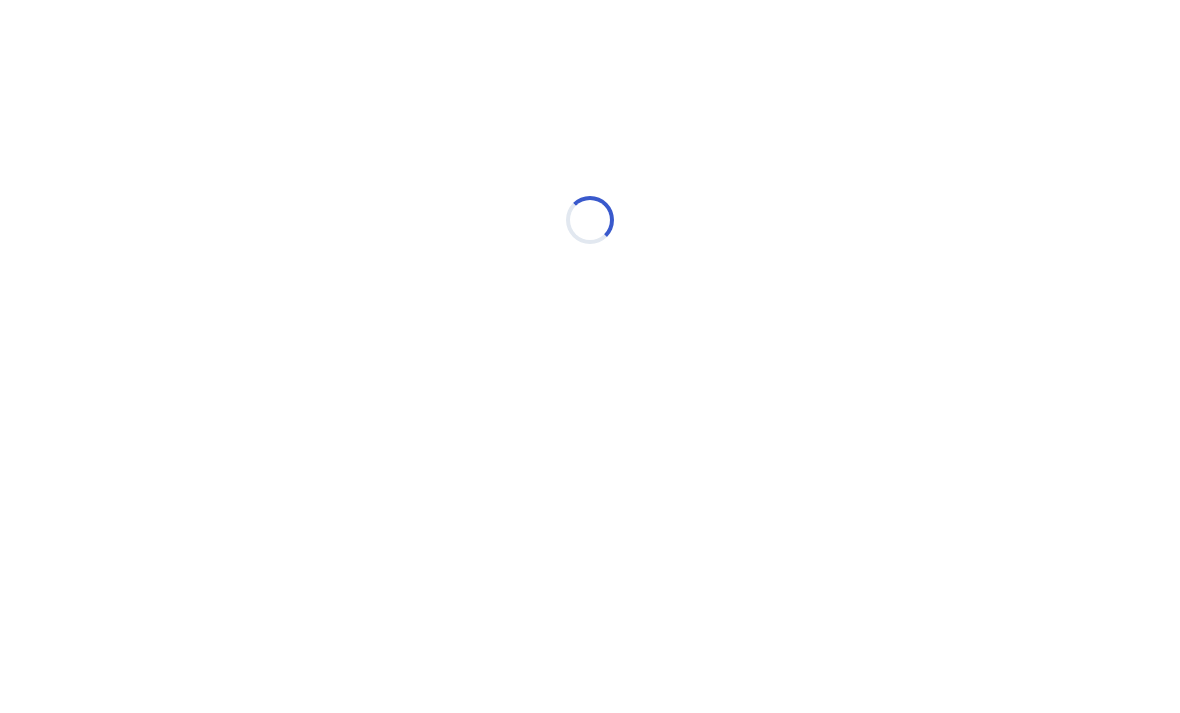 scroll, scrollTop: 0, scrollLeft: 0, axis: both 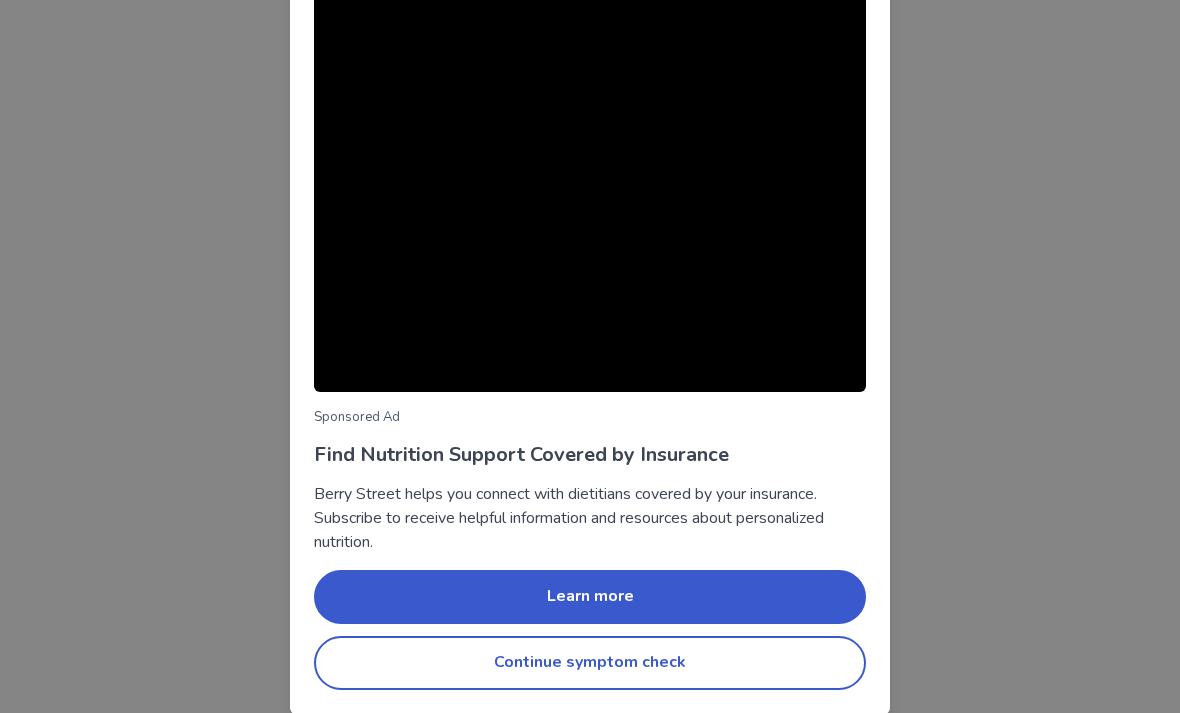 click on "Continue symptom check" at bounding box center (590, 663) 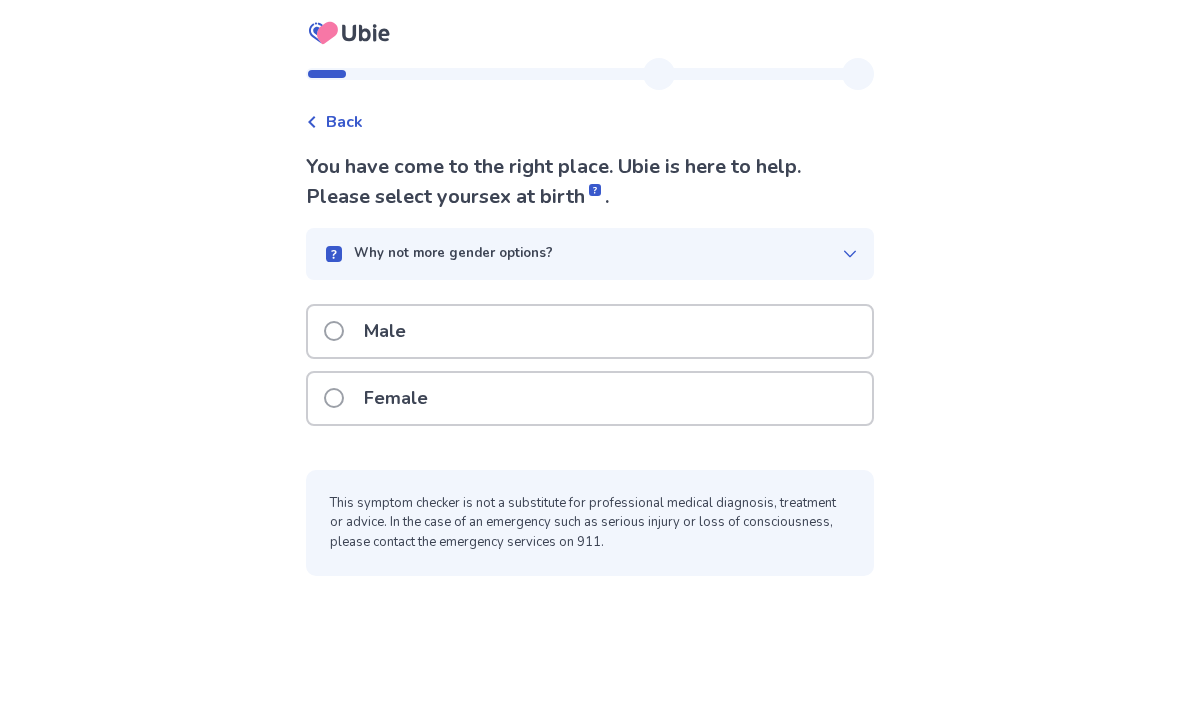 click on "Female" at bounding box center [590, 398] 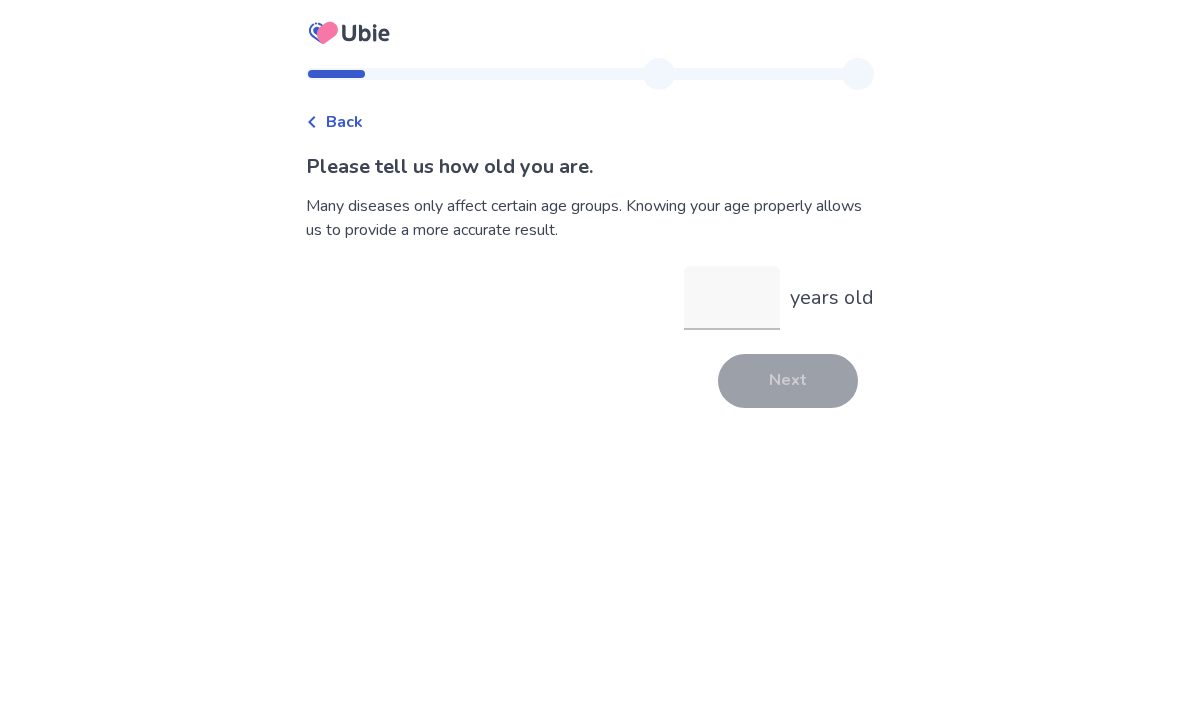 click on "years old" at bounding box center [732, 298] 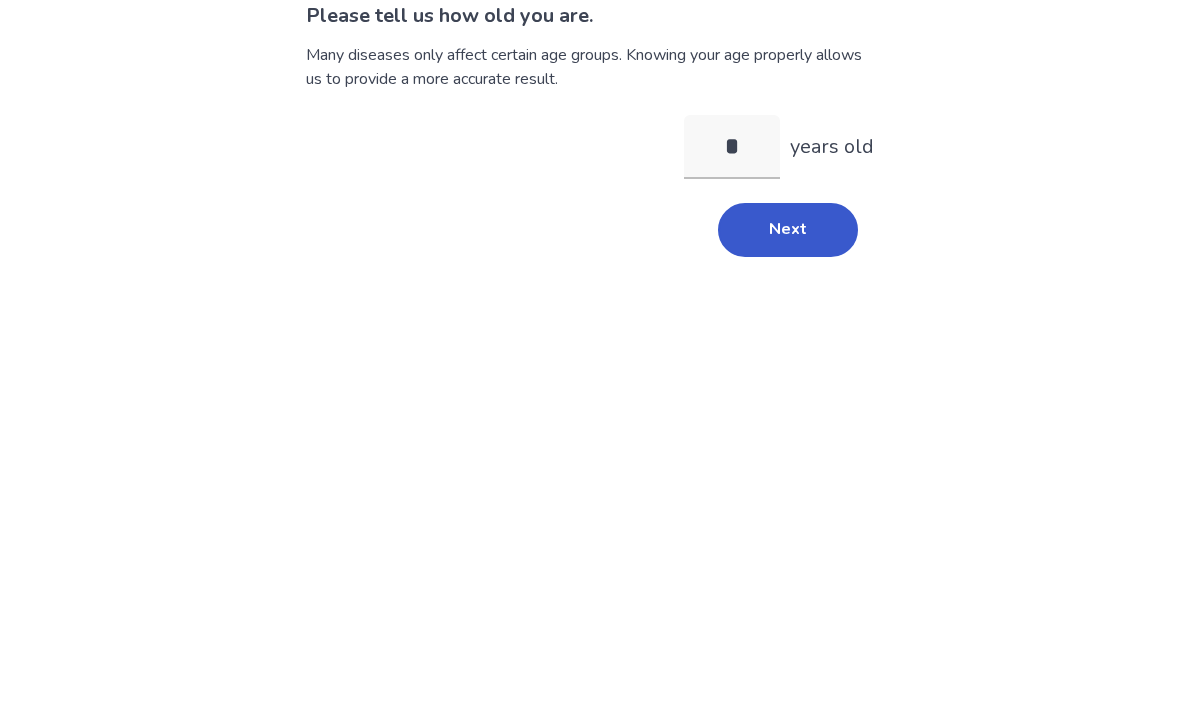 type on "**" 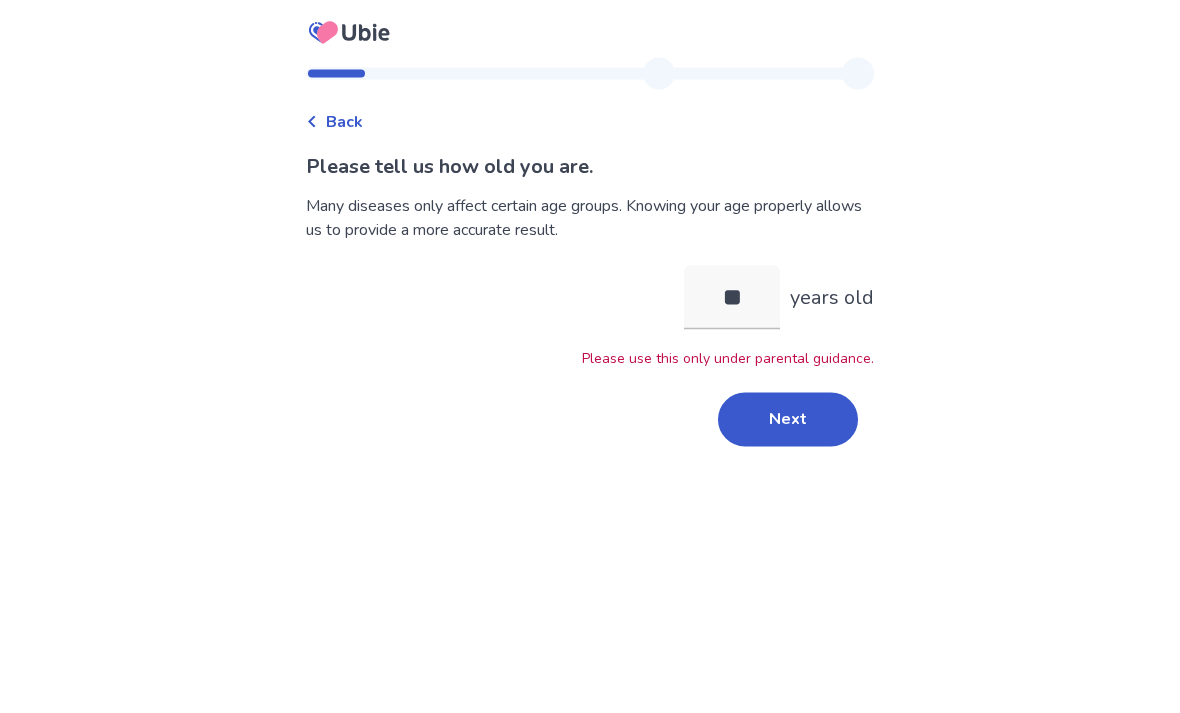 scroll, scrollTop: 0, scrollLeft: 0, axis: both 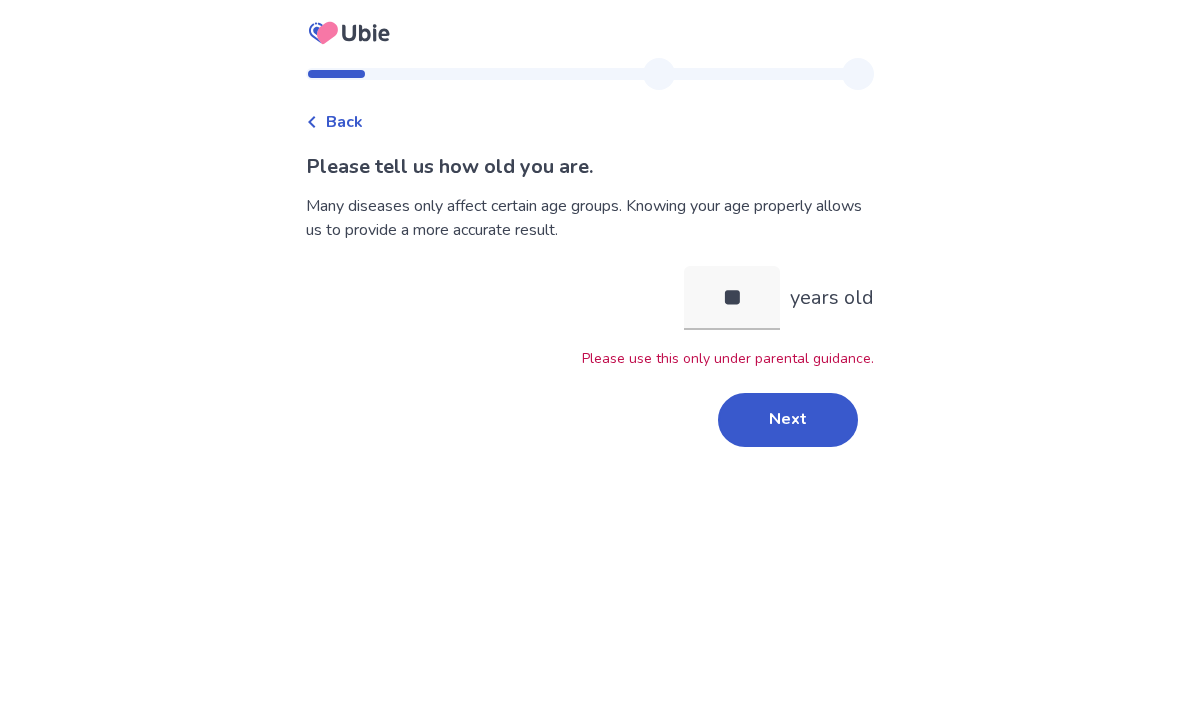 click on "Next" at bounding box center (788, 420) 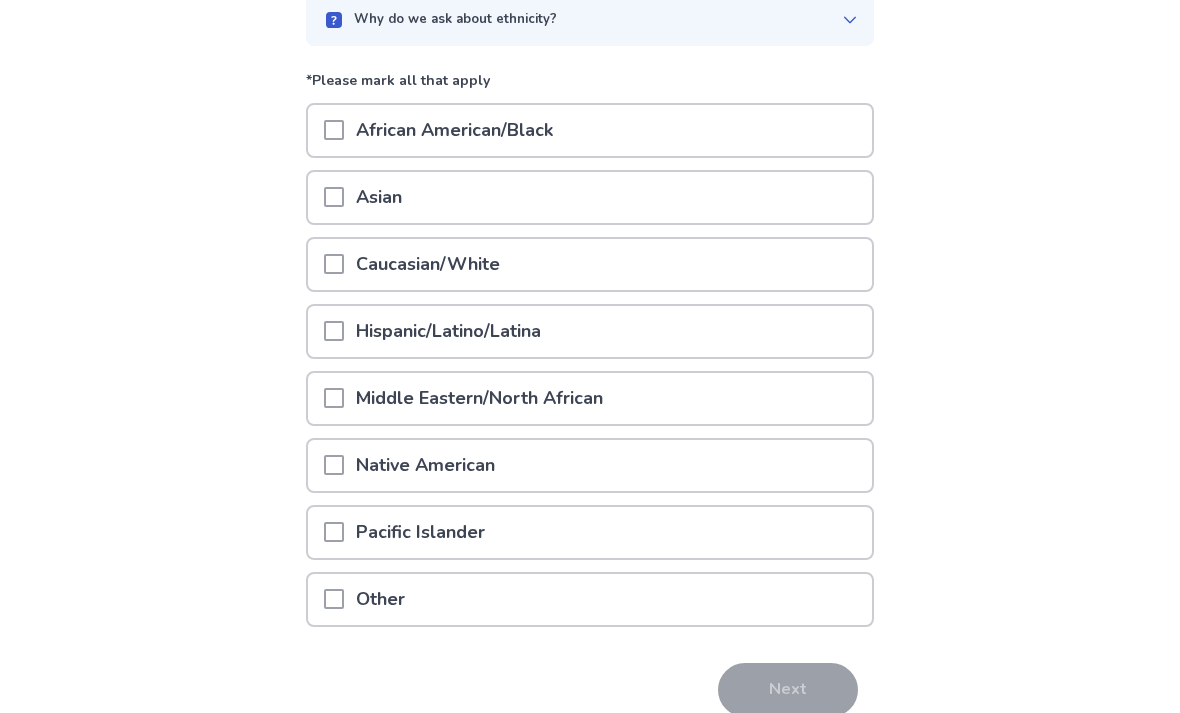 scroll, scrollTop: 203, scrollLeft: 0, axis: vertical 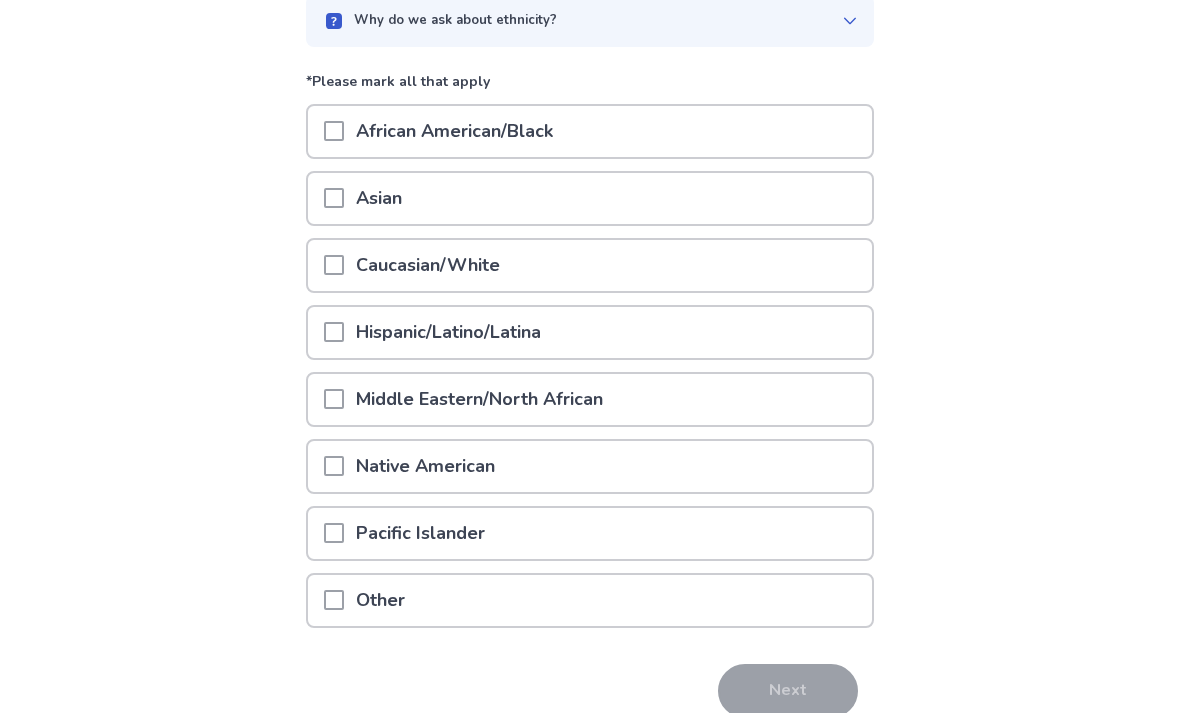 click on "Hispanic/Latino/Latina" at bounding box center (590, 332) 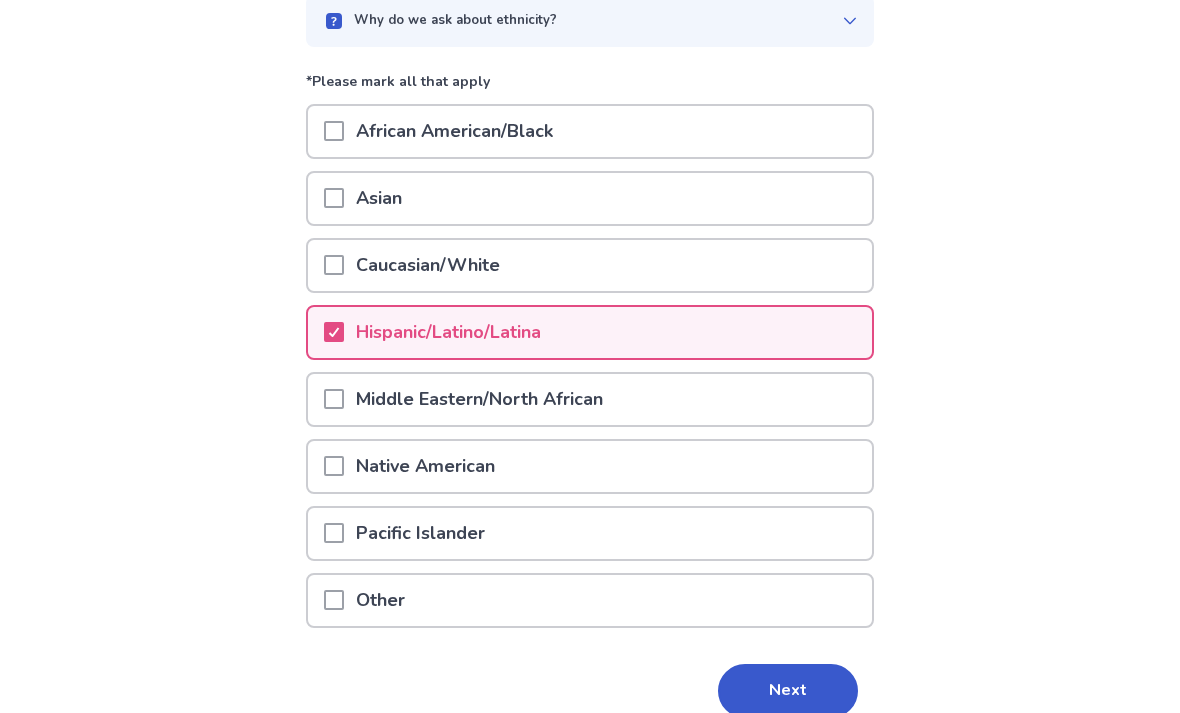 click on "Next" at bounding box center (788, 691) 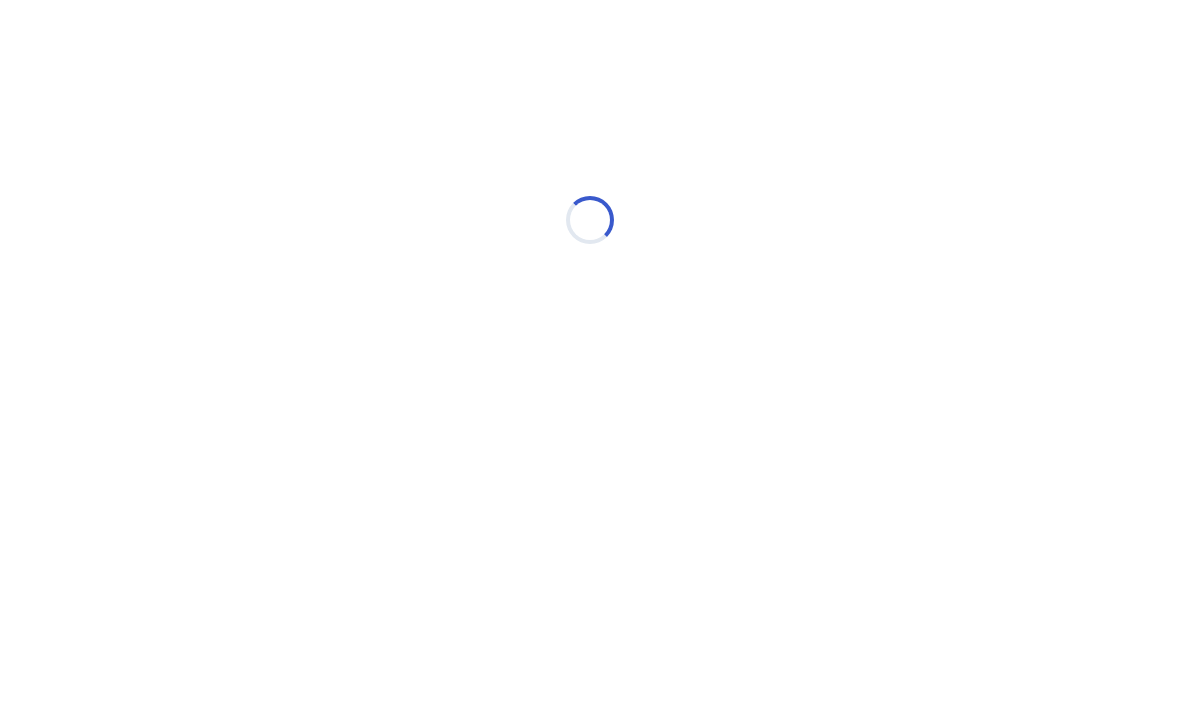 scroll, scrollTop: 0, scrollLeft: 0, axis: both 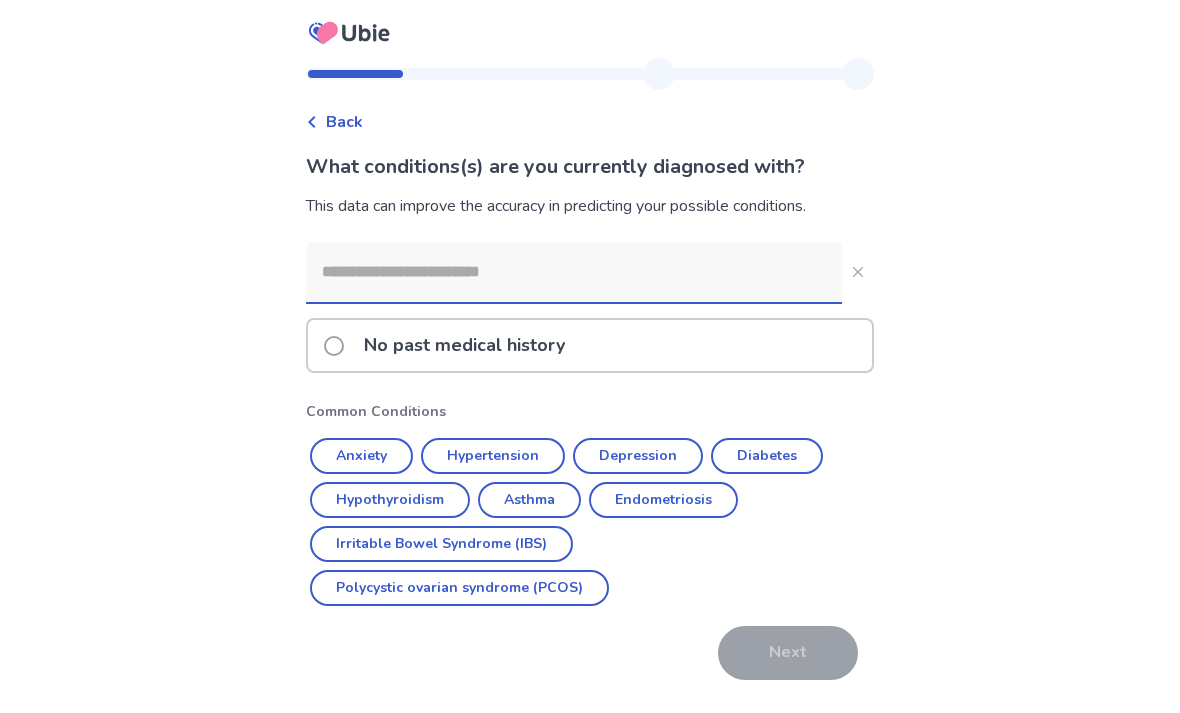click on "Anxiety" at bounding box center (361, 456) 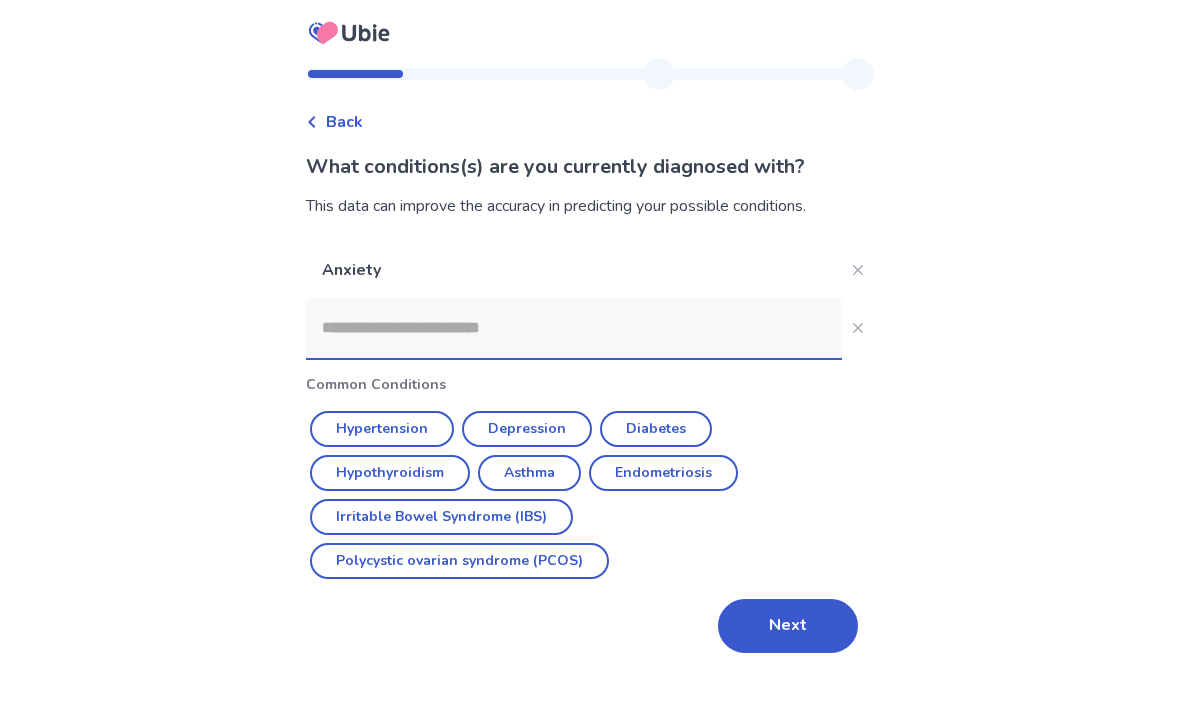 click on "Depression" at bounding box center (527, 429) 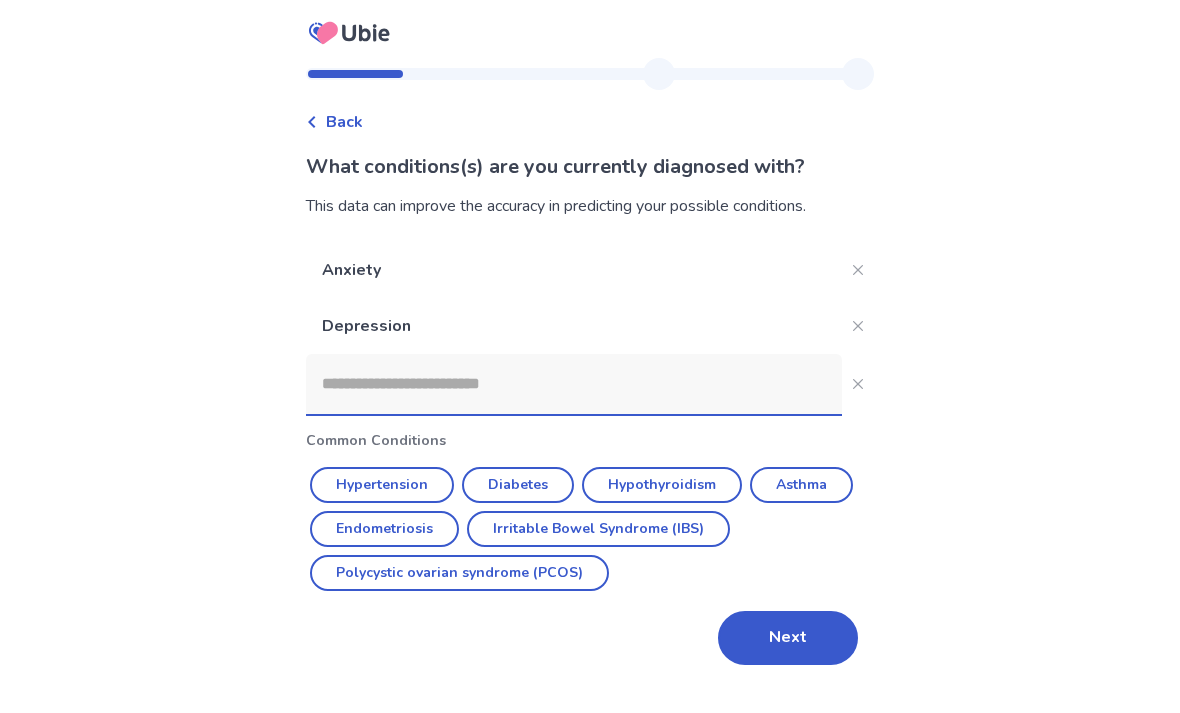 click at bounding box center [574, 384] 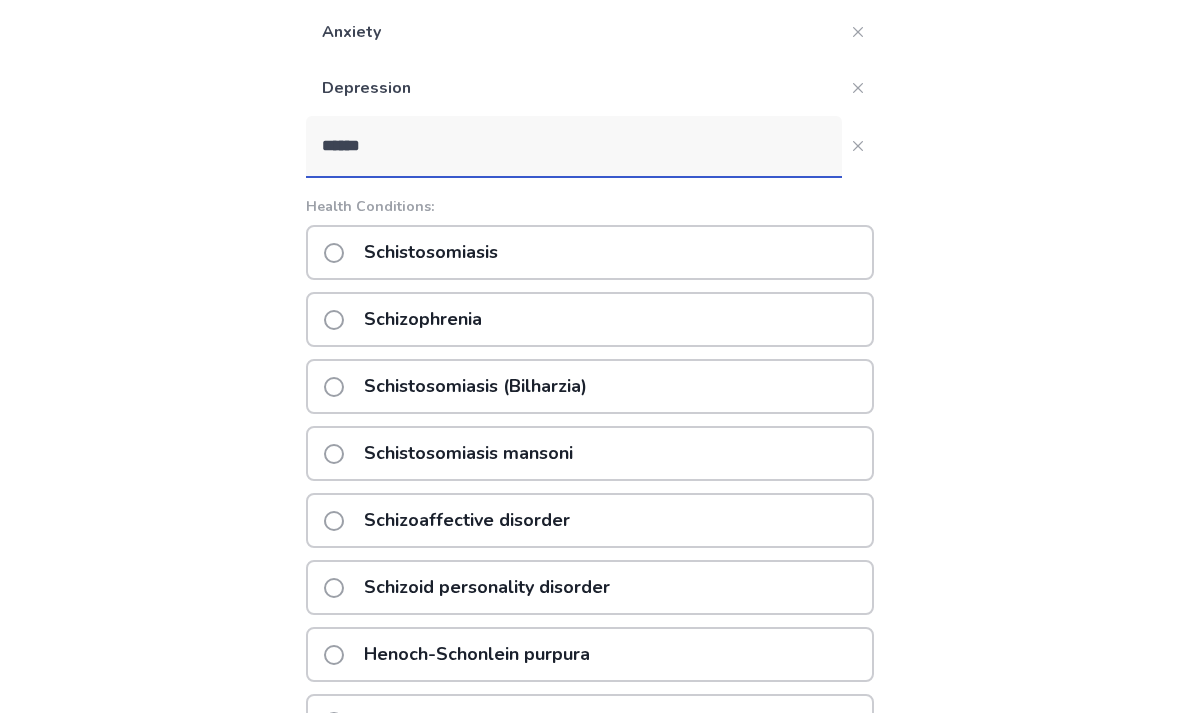 type on "******" 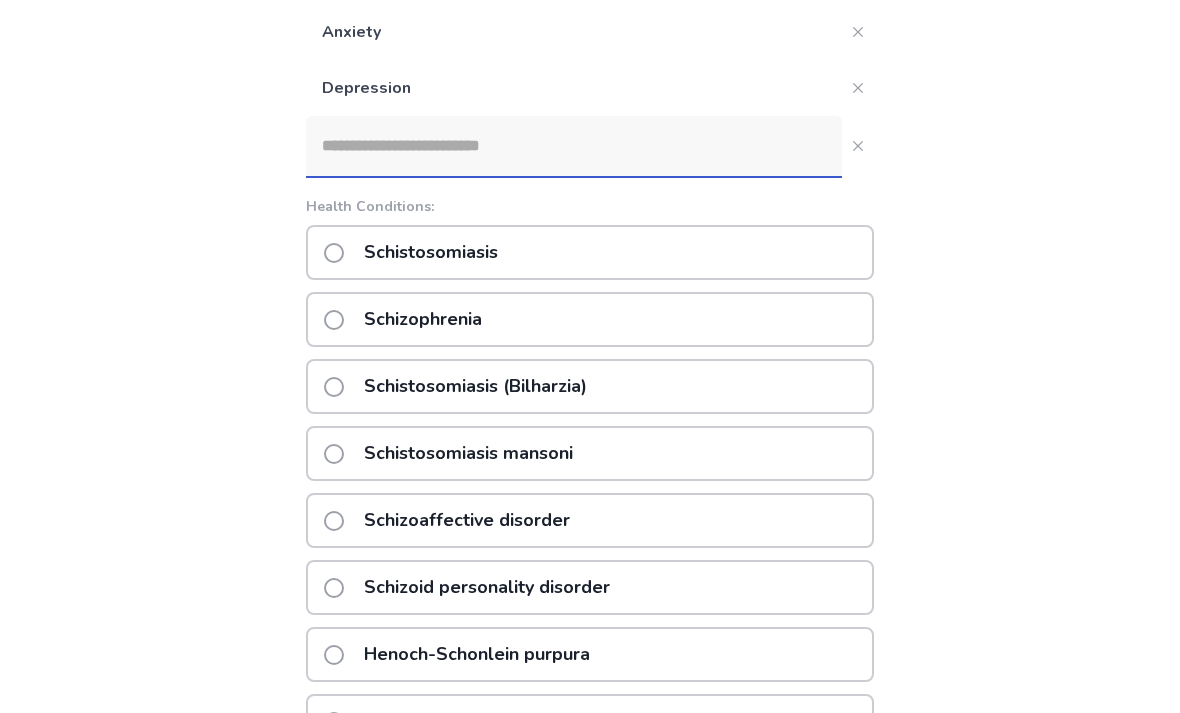 scroll, scrollTop: 64, scrollLeft: 0, axis: vertical 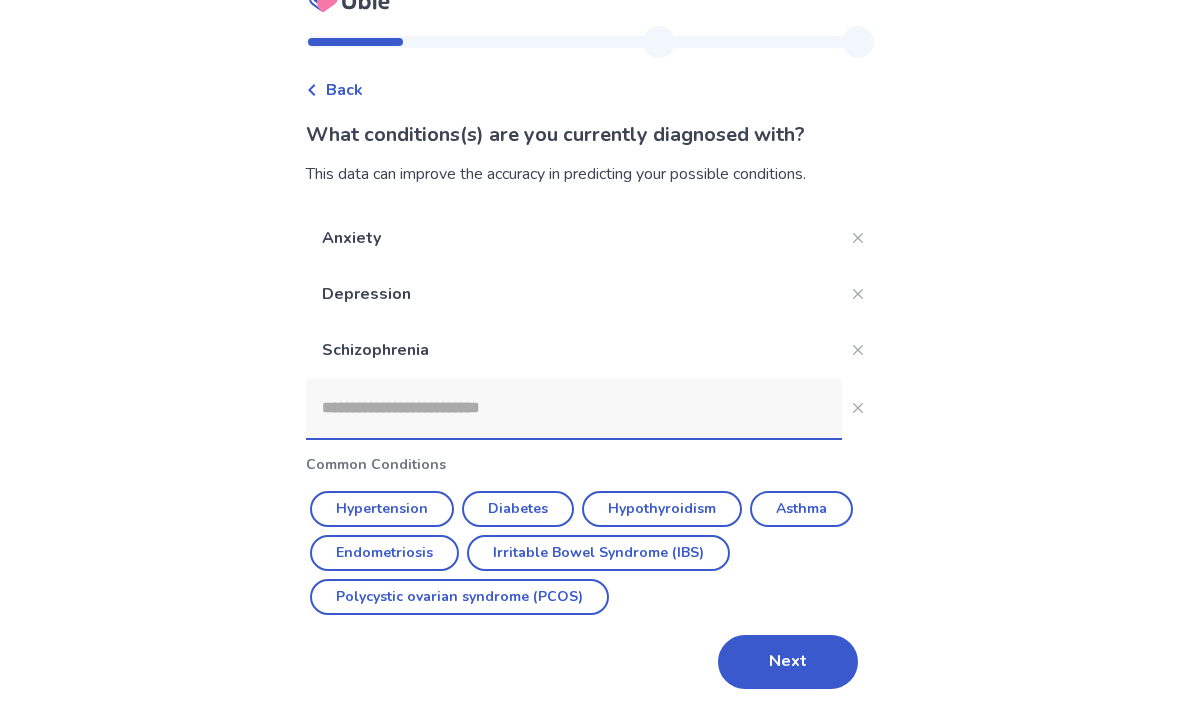 click at bounding box center (574, 408) 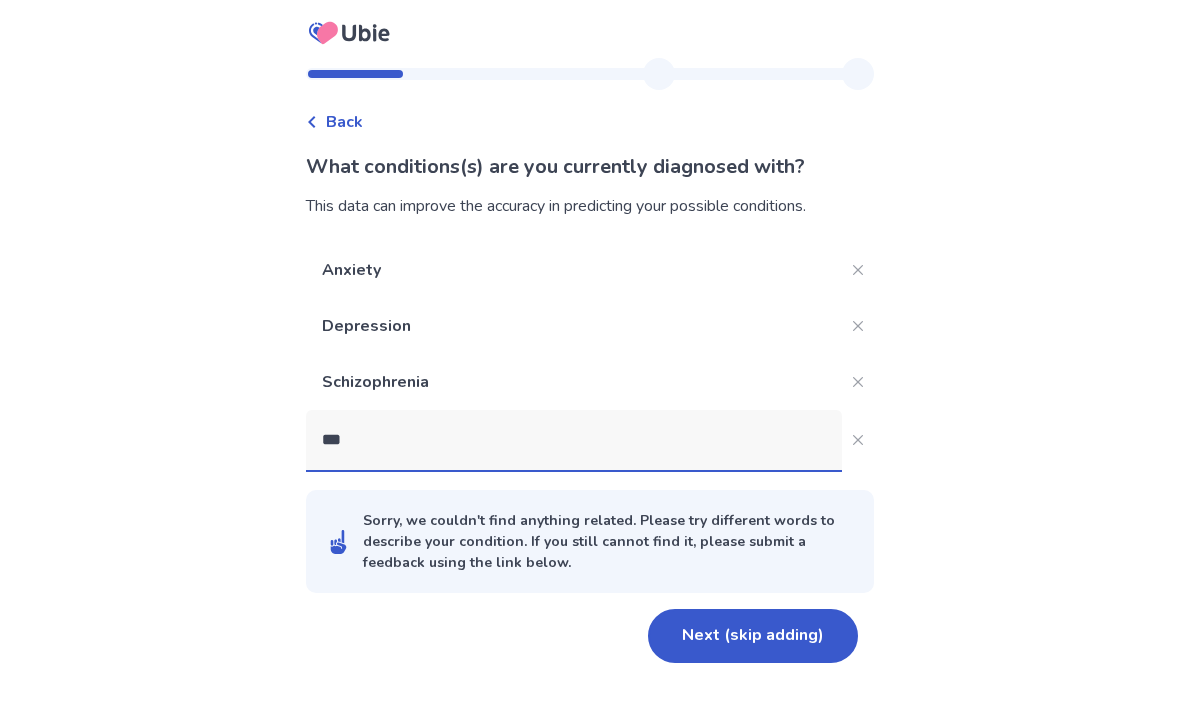 click on "***" at bounding box center (574, 440) 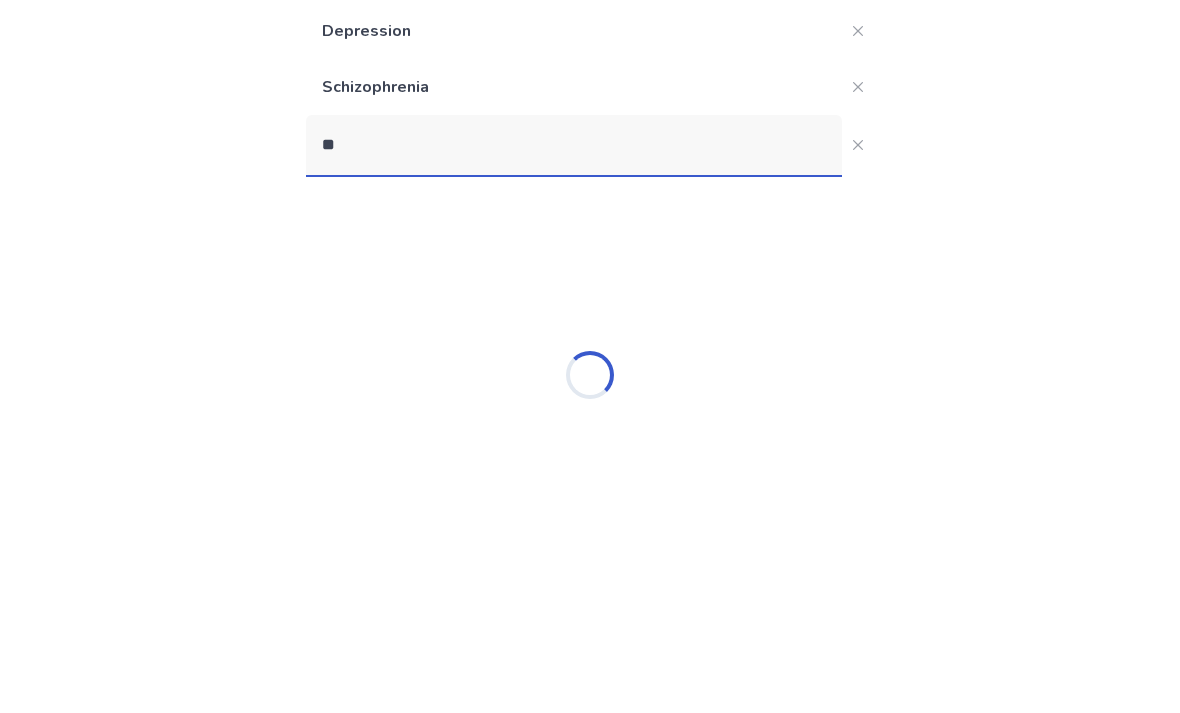 type on "*" 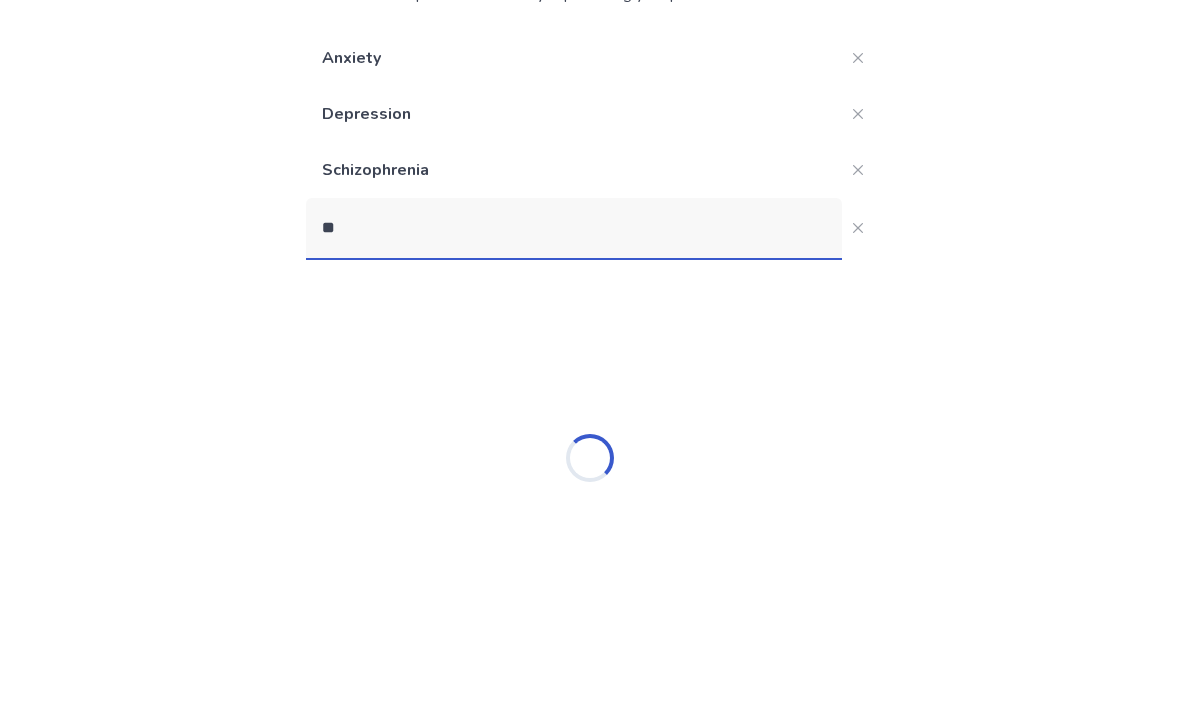 type on "*" 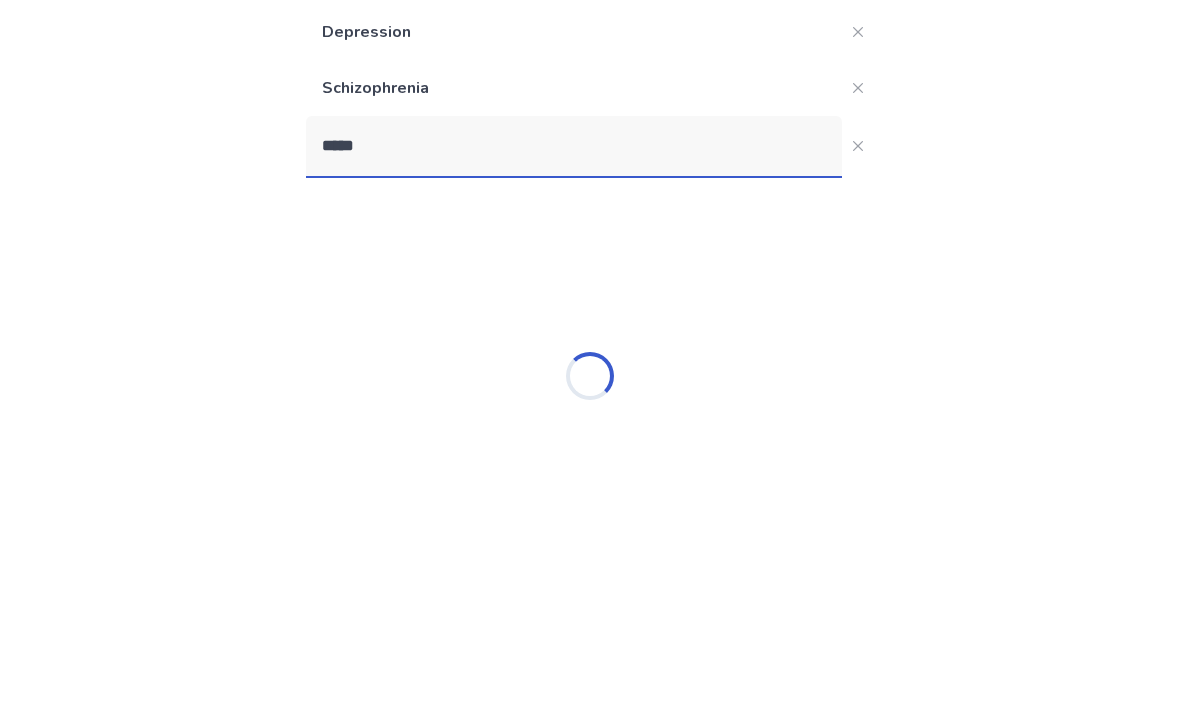 type on "******" 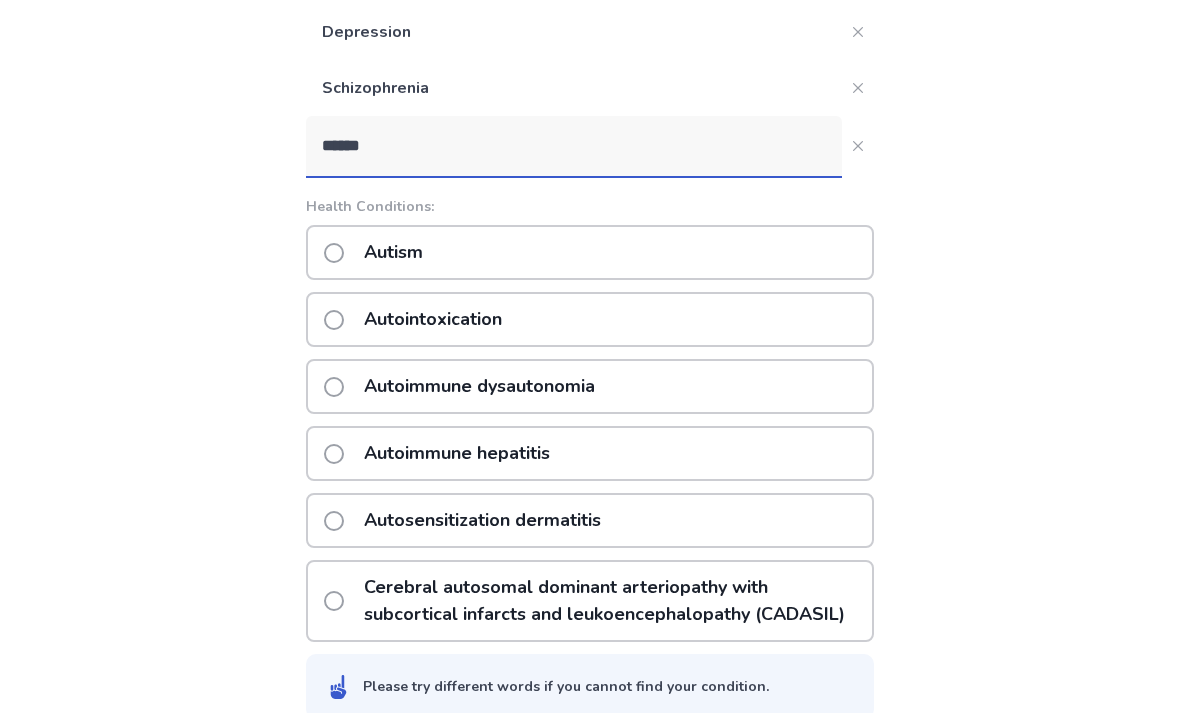 click on "Autism" at bounding box center [393, 252] 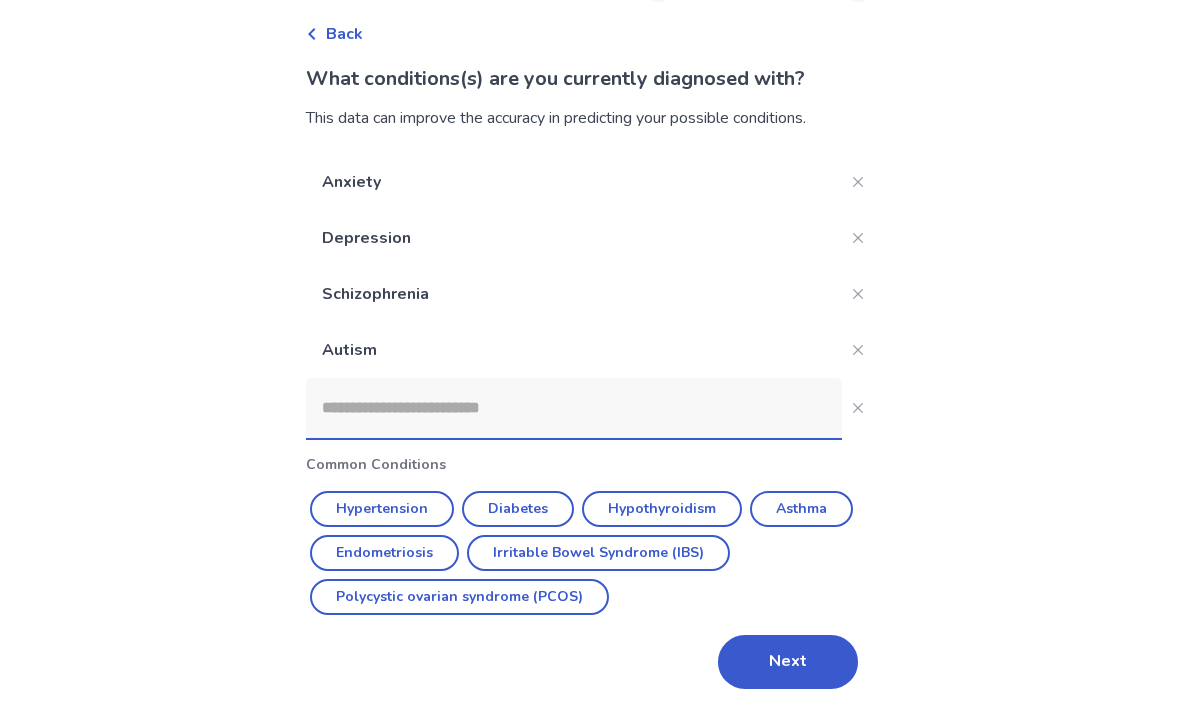 scroll, scrollTop: 88, scrollLeft: 0, axis: vertical 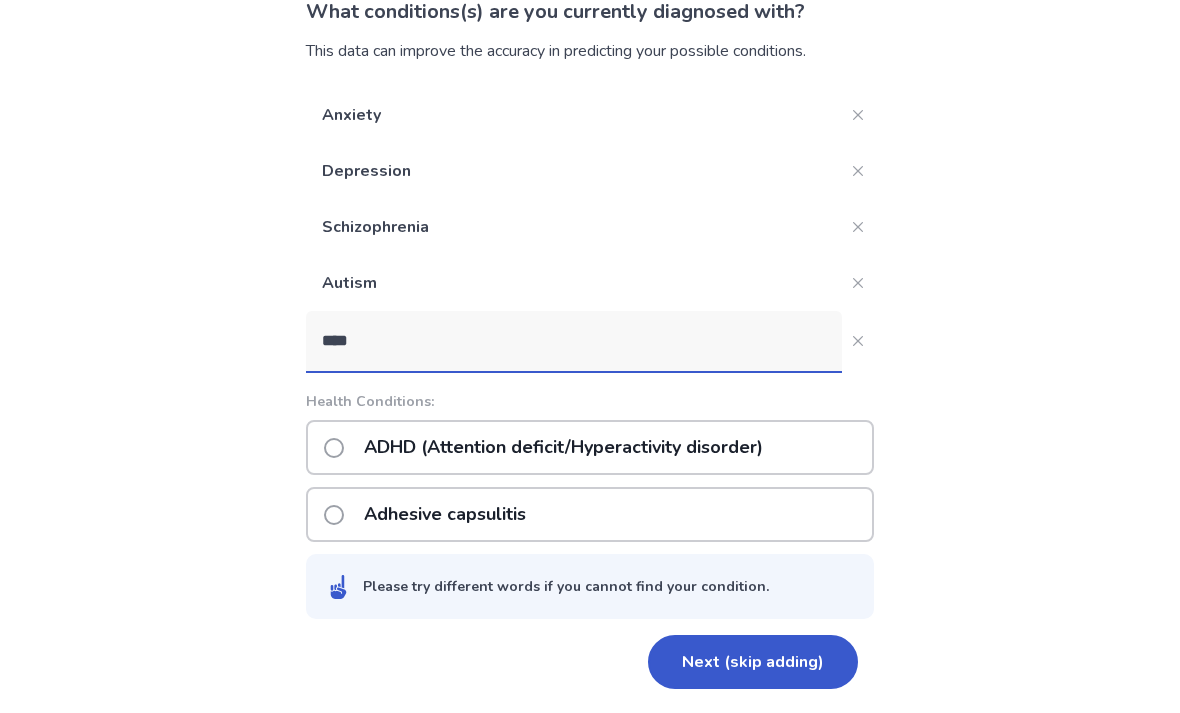 type on "****" 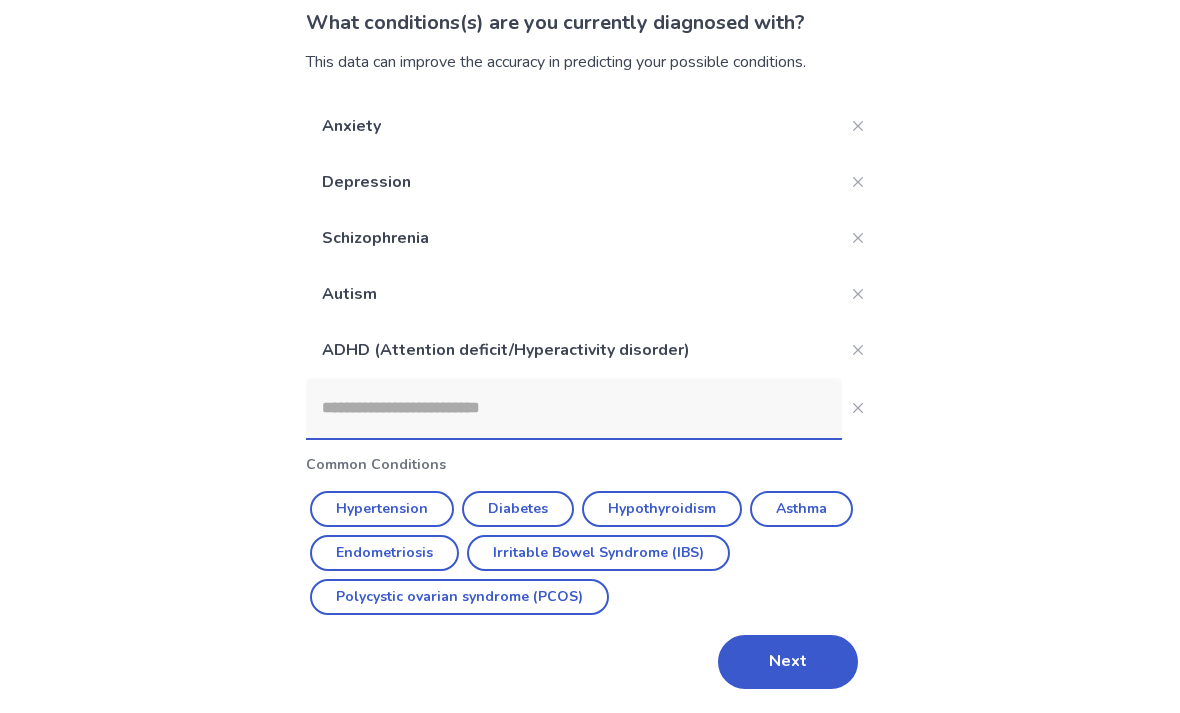 scroll, scrollTop: 144, scrollLeft: 0, axis: vertical 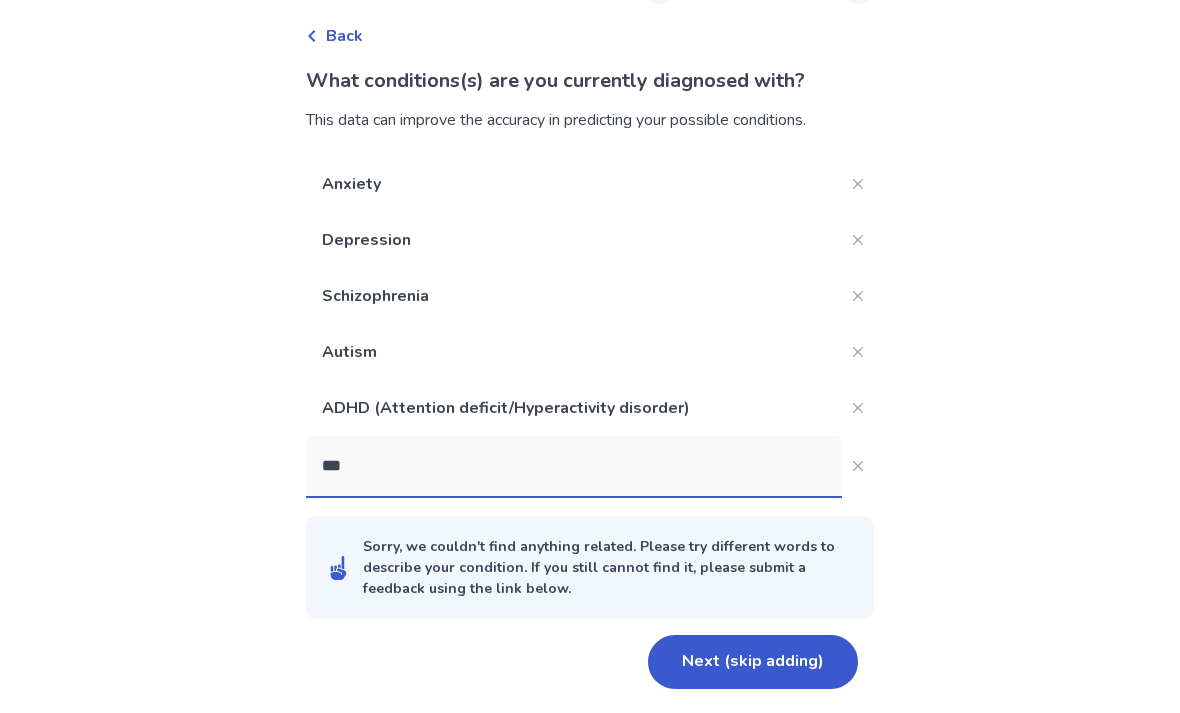 click on "***" at bounding box center [574, 466] 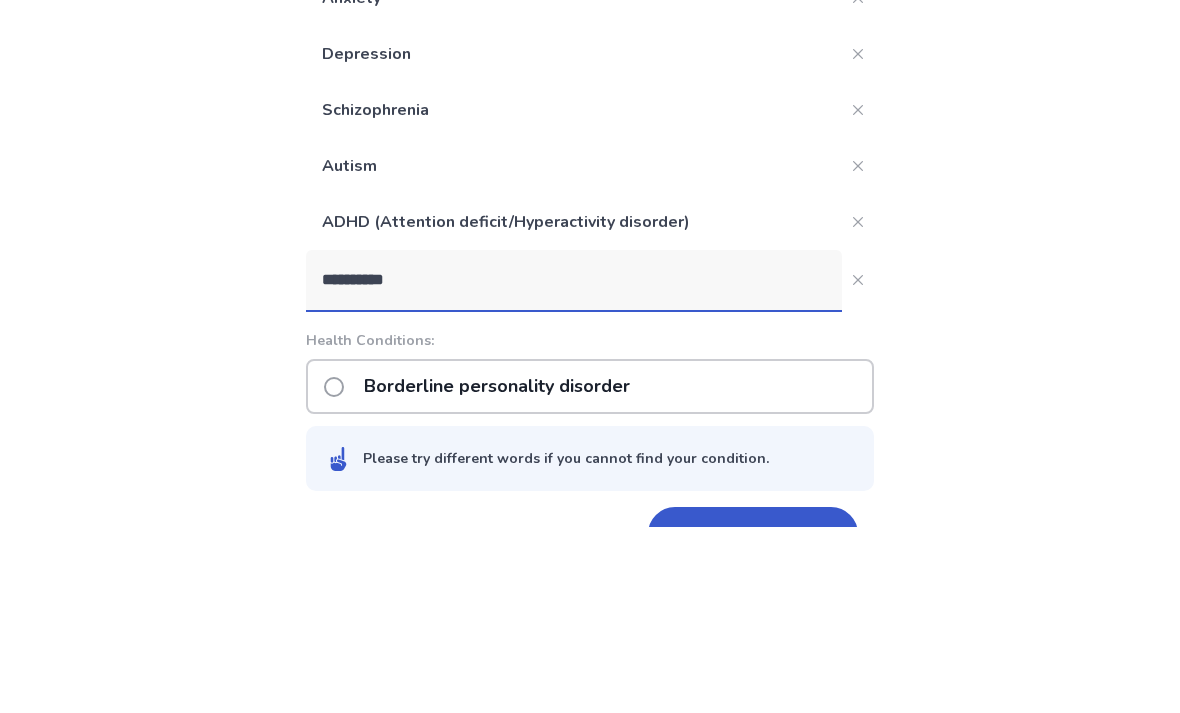 scroll, scrollTop: 144, scrollLeft: 0, axis: vertical 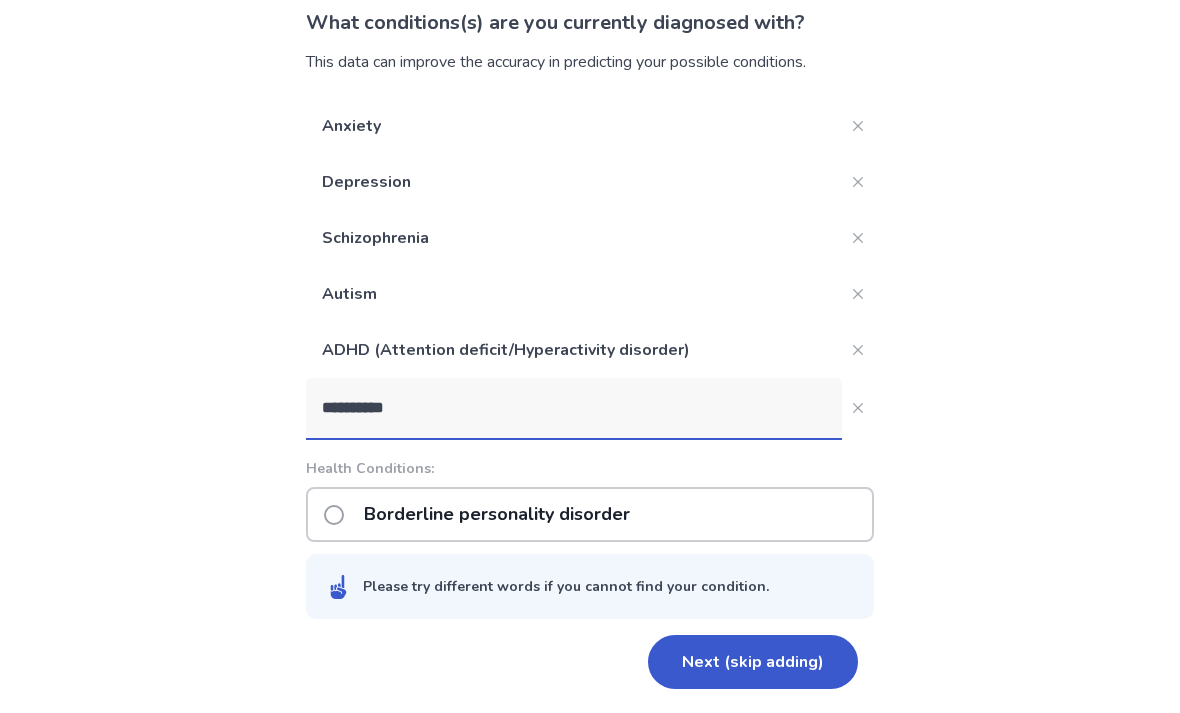 type on "**********" 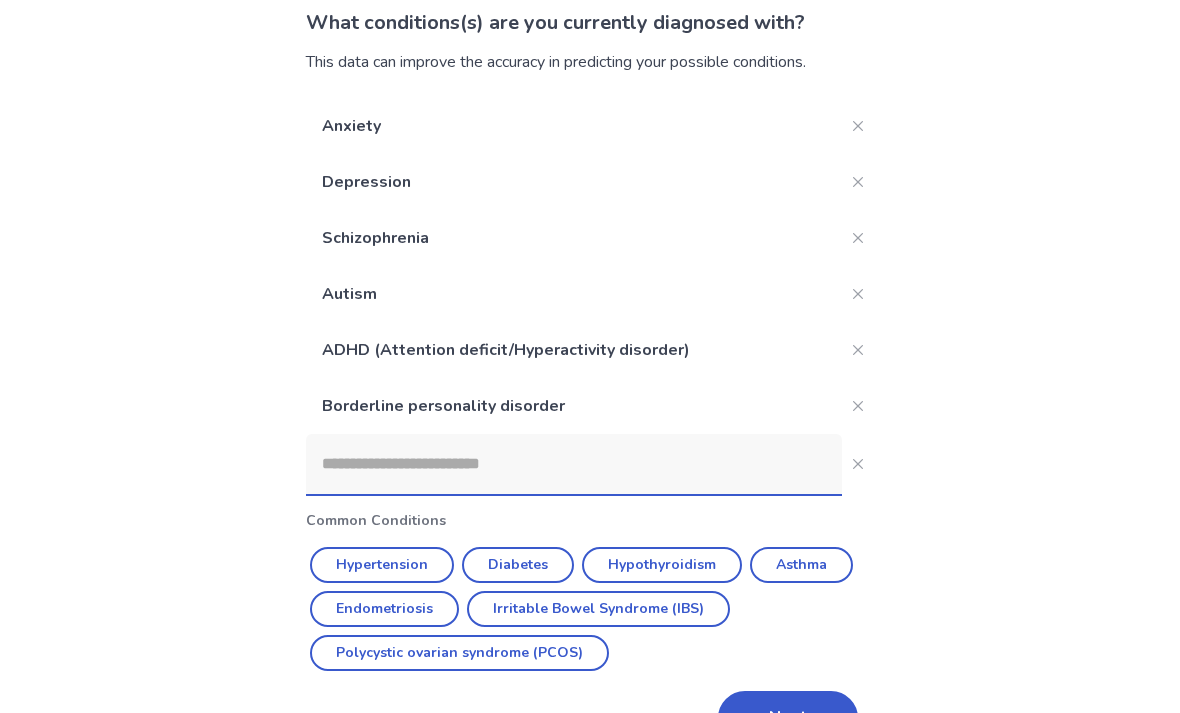 scroll, scrollTop: 200, scrollLeft: 0, axis: vertical 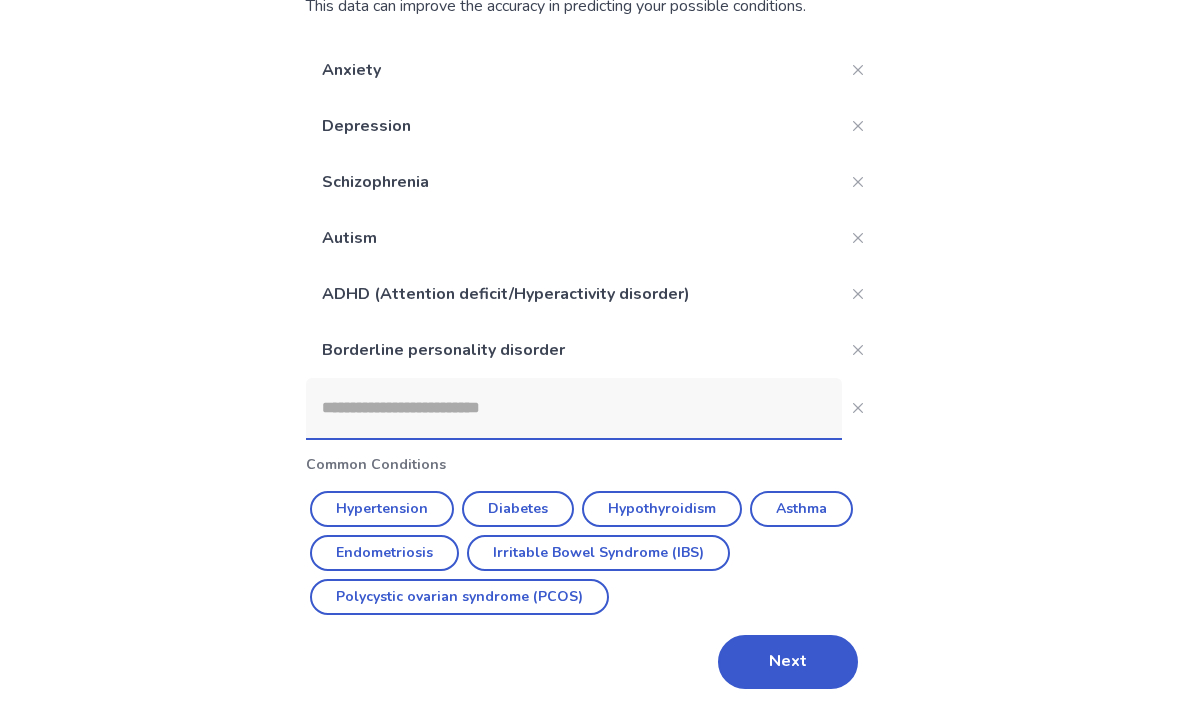click on "Next" at bounding box center (788, 662) 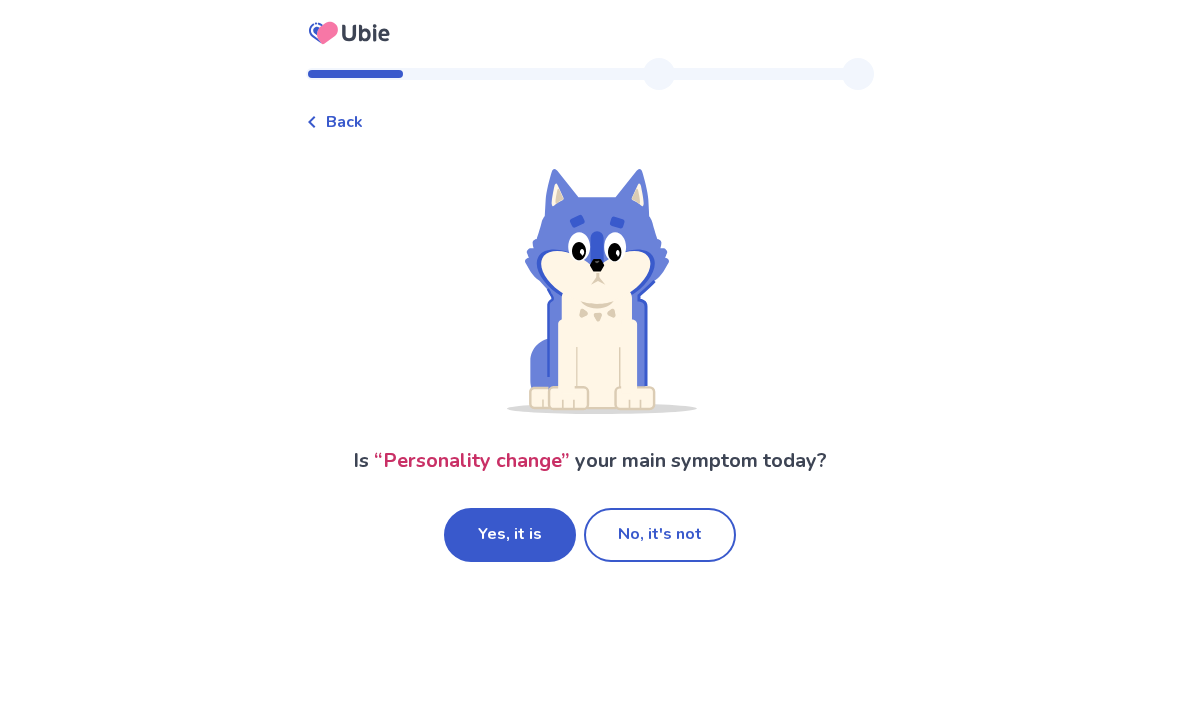 click on "Yes, it is" at bounding box center (510, 535) 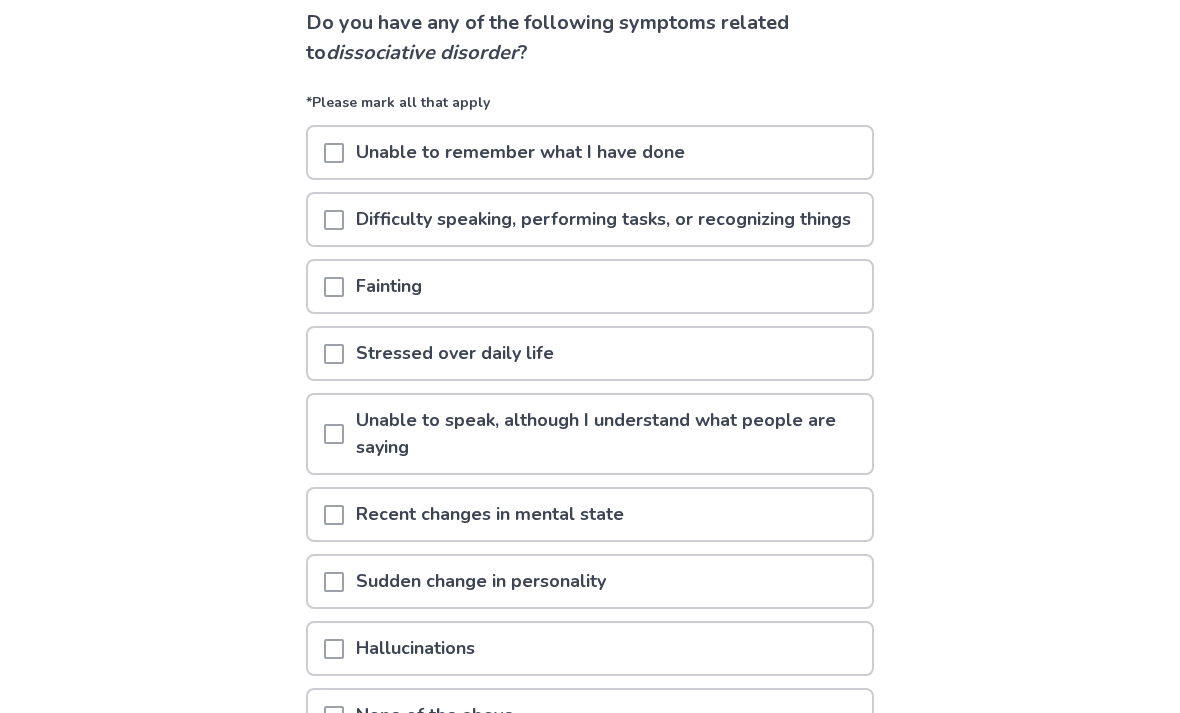 scroll, scrollTop: 151, scrollLeft: 0, axis: vertical 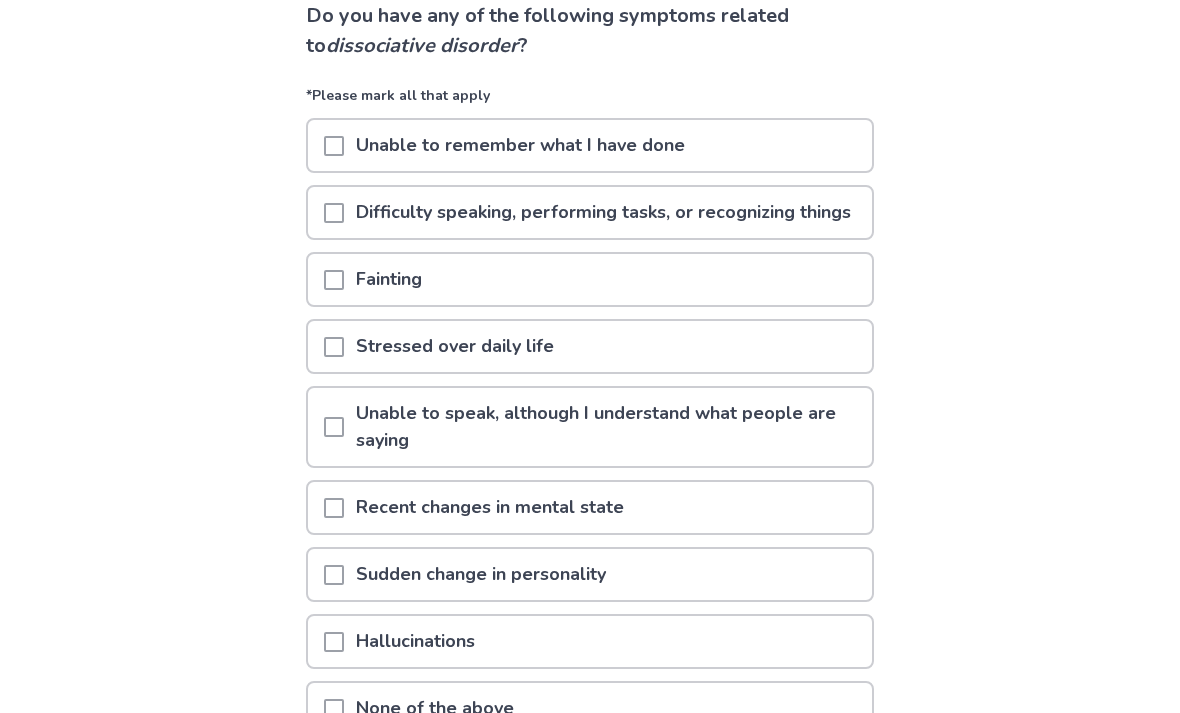 click on "Unable to remember what I have done" at bounding box center [590, 145] 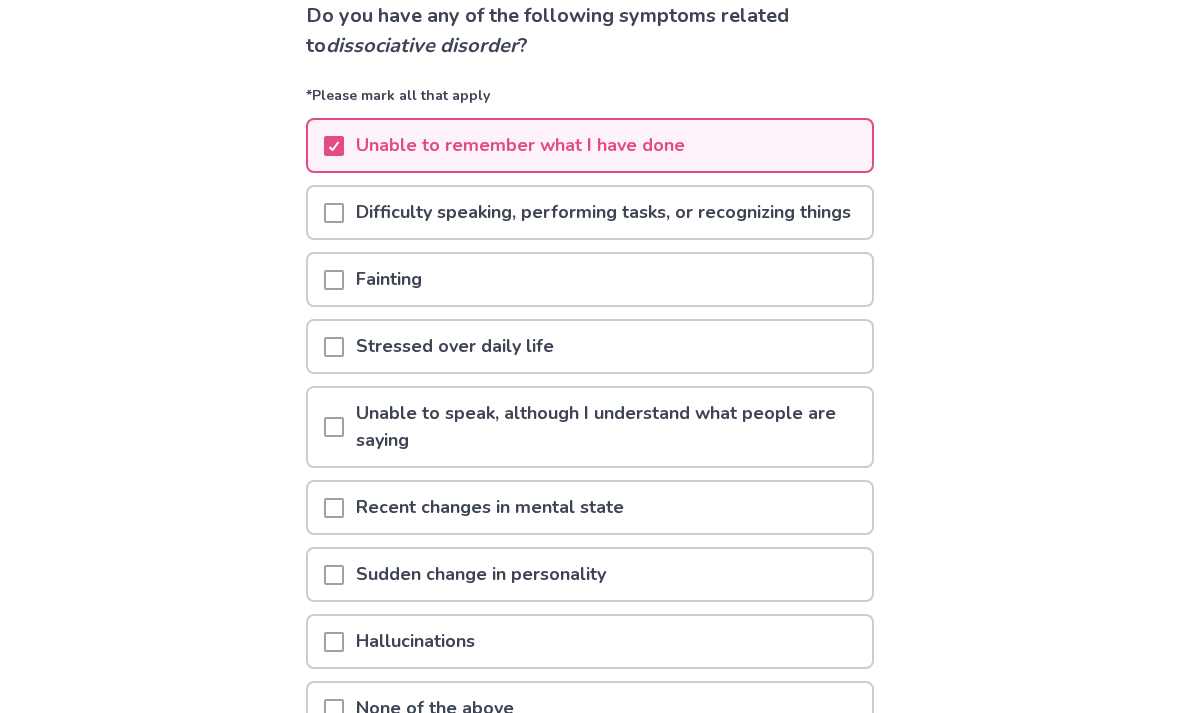 click on "Difficulty speaking, performing tasks, or recognizing things" at bounding box center (603, 212) 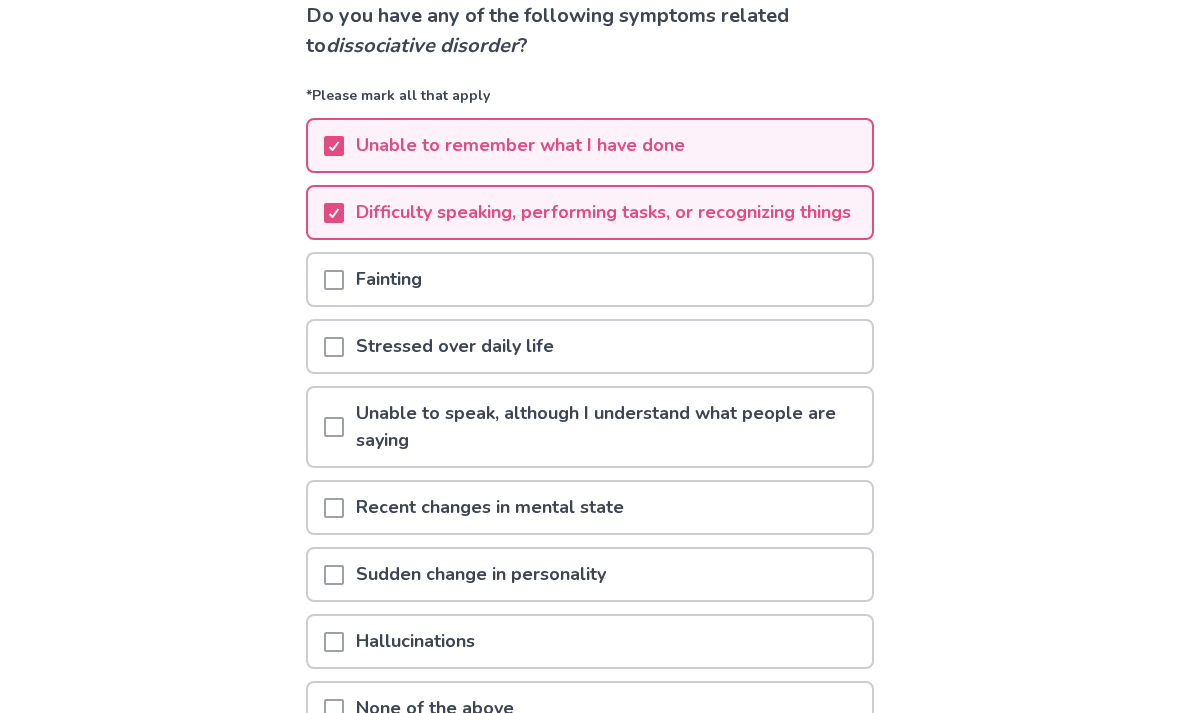 click on "Fainting" at bounding box center (590, 279) 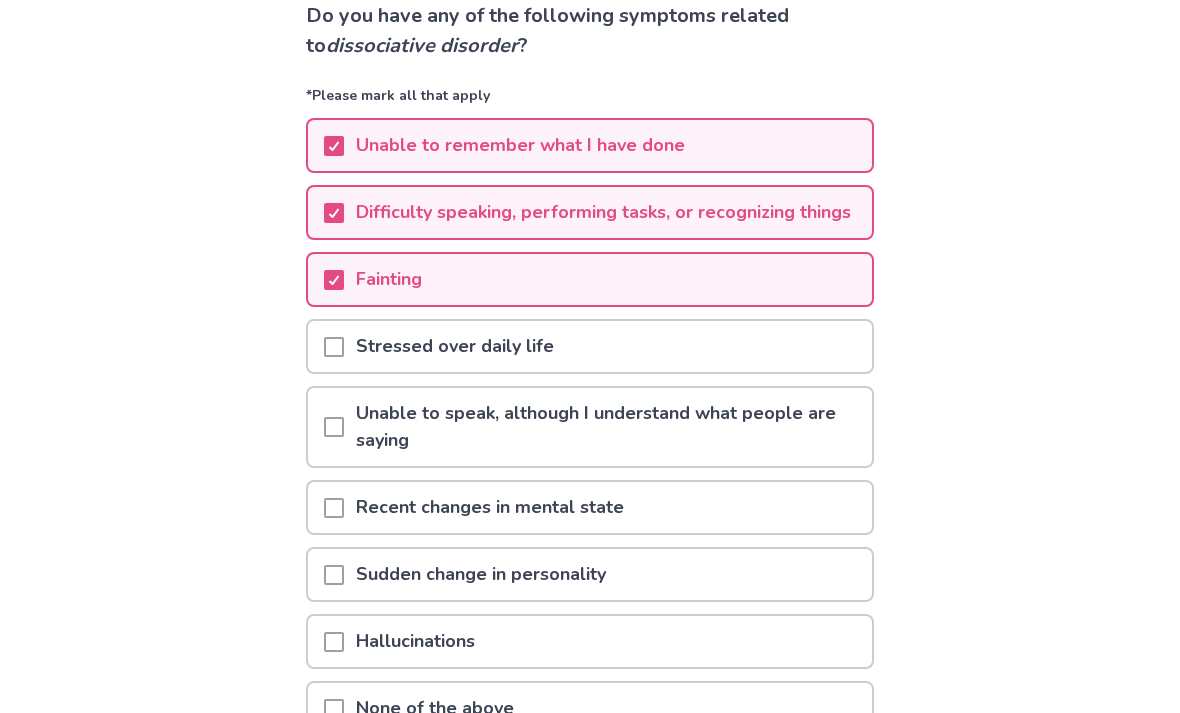 click on "Stressed over daily life" at bounding box center (590, 346) 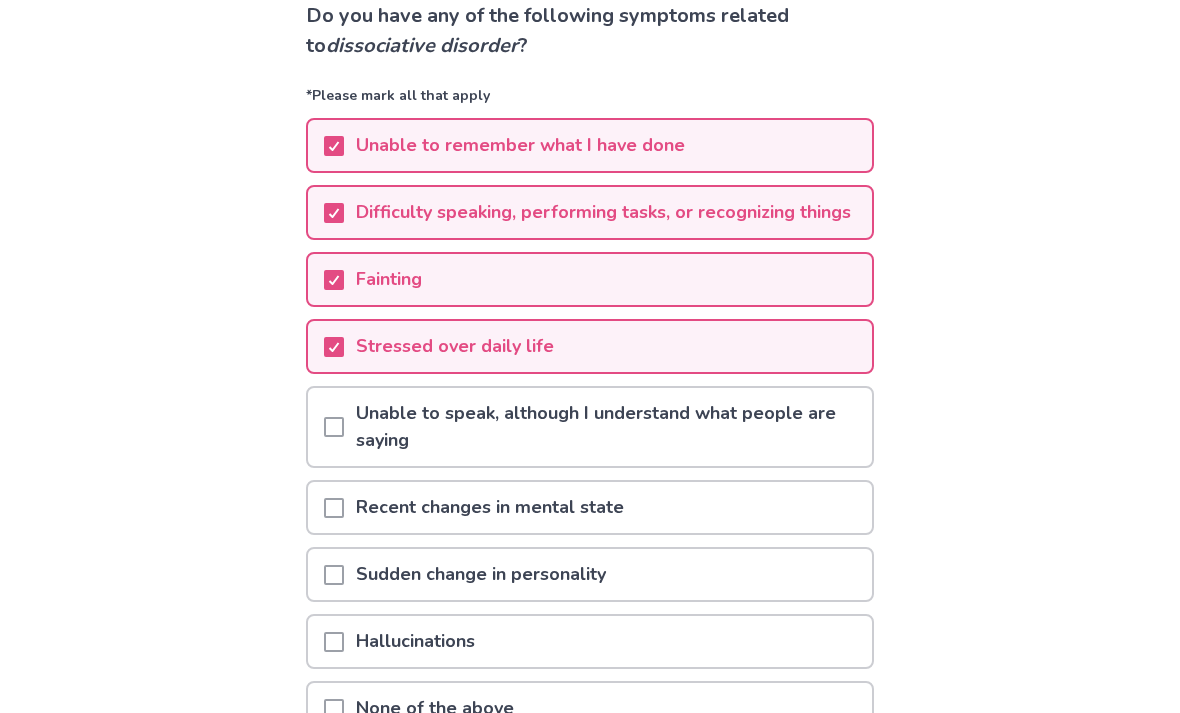 click on "Unable to speak, although I understand what people are saying" at bounding box center [608, 427] 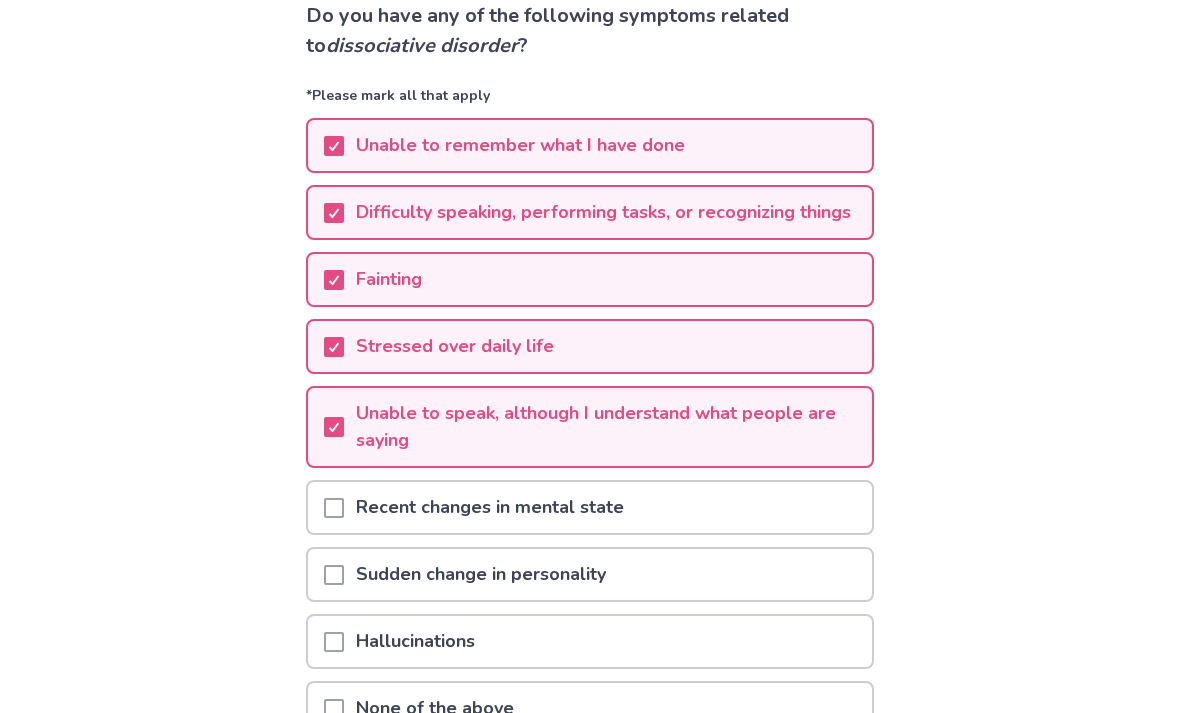 click on "Recent changes in mental state" at bounding box center (590, 507) 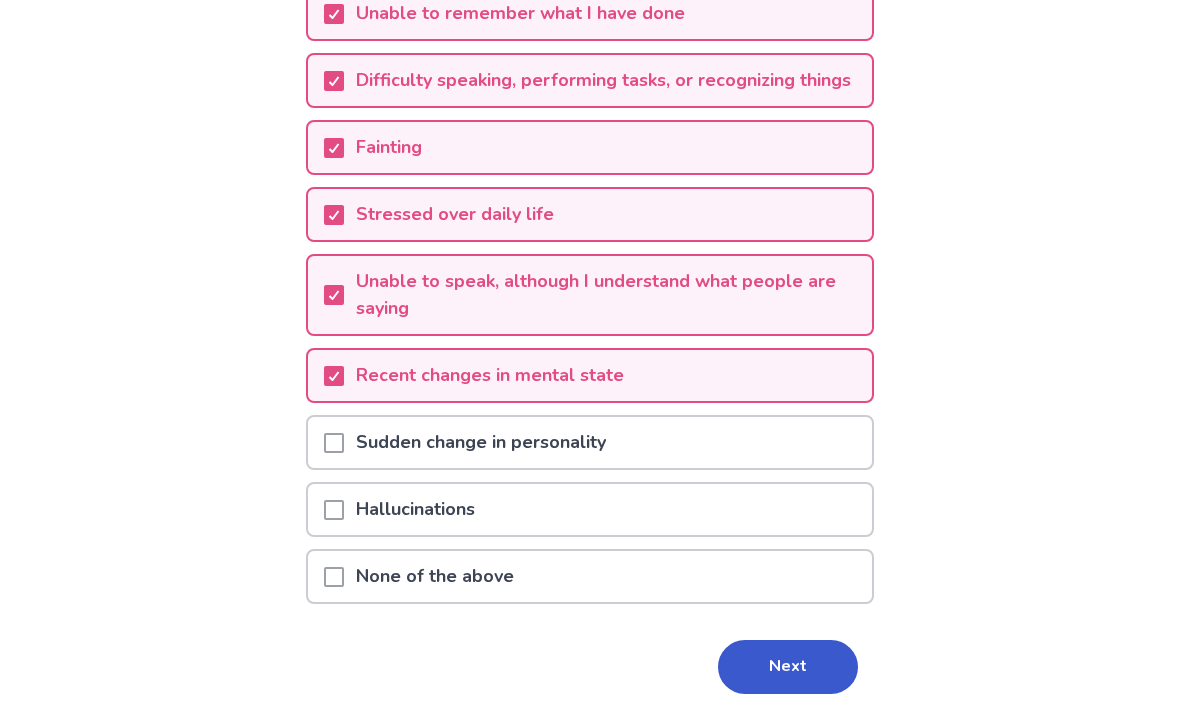 scroll, scrollTop: 283, scrollLeft: 0, axis: vertical 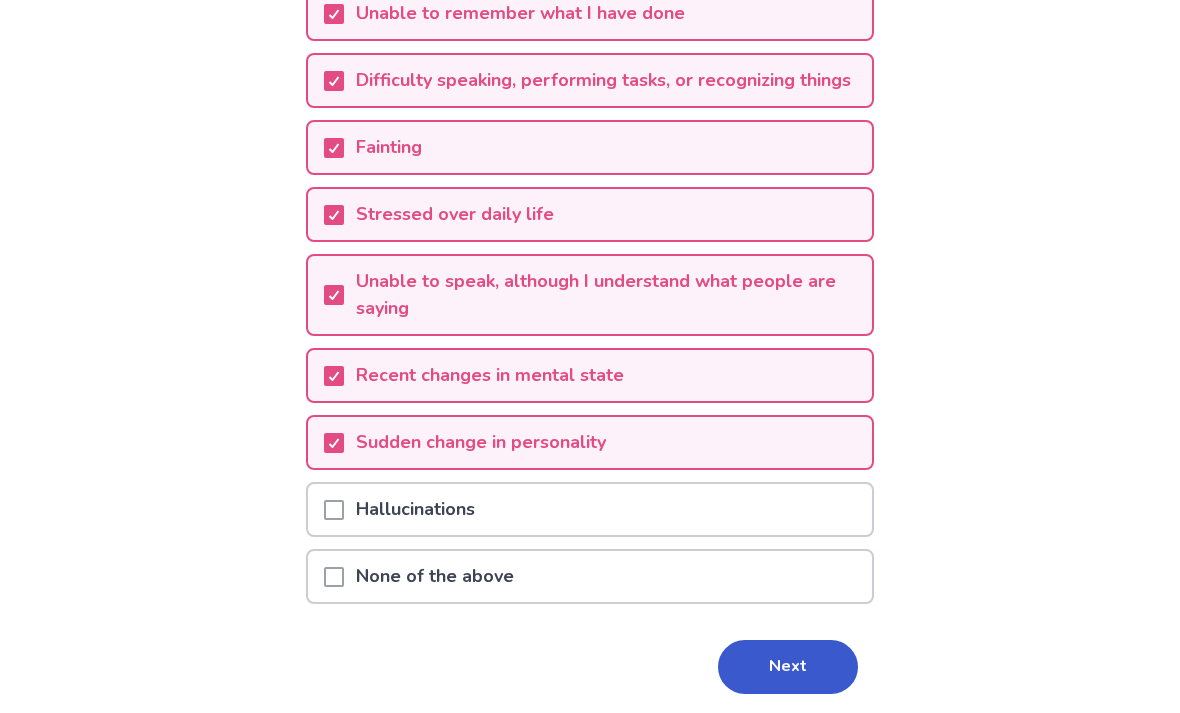 click on "Hallucinations" at bounding box center [590, 509] 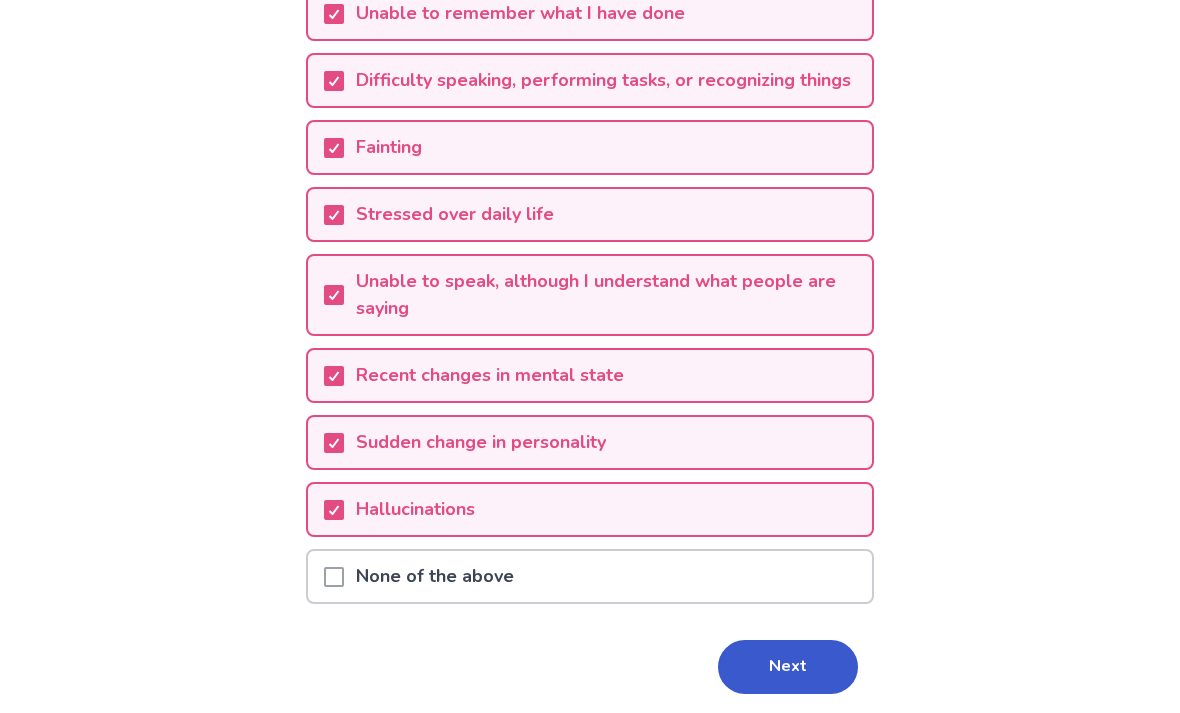 click on "Next" at bounding box center [788, 667] 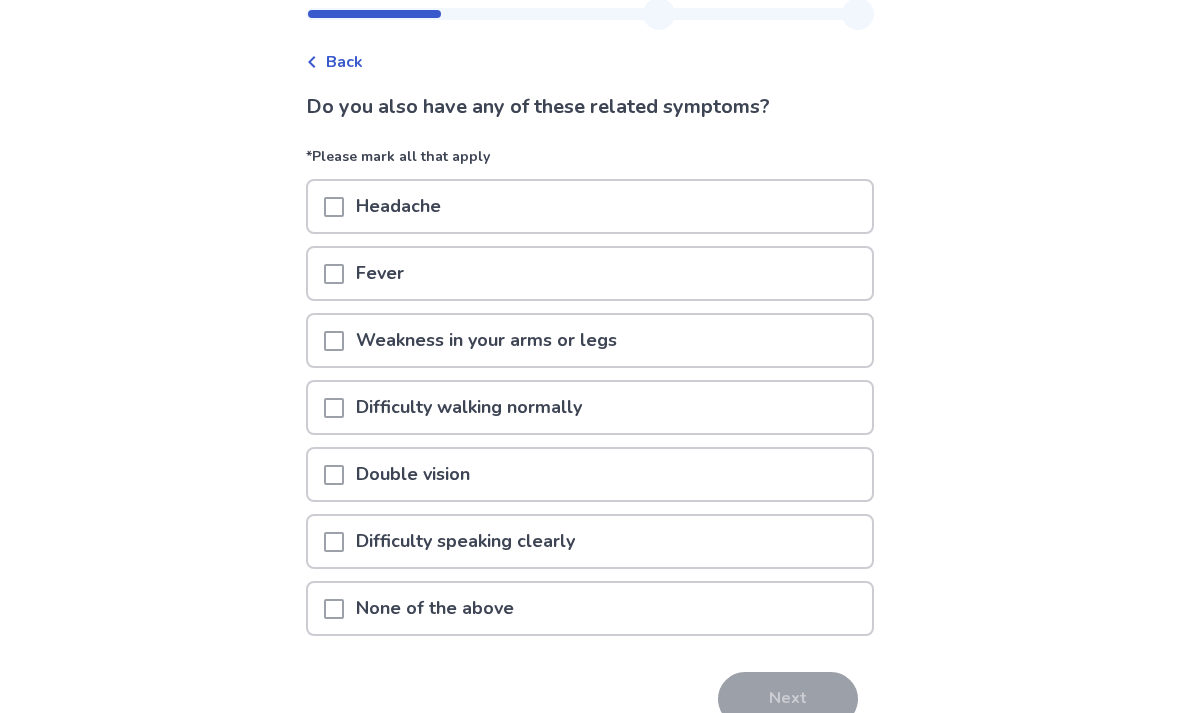 scroll, scrollTop: 60, scrollLeft: 0, axis: vertical 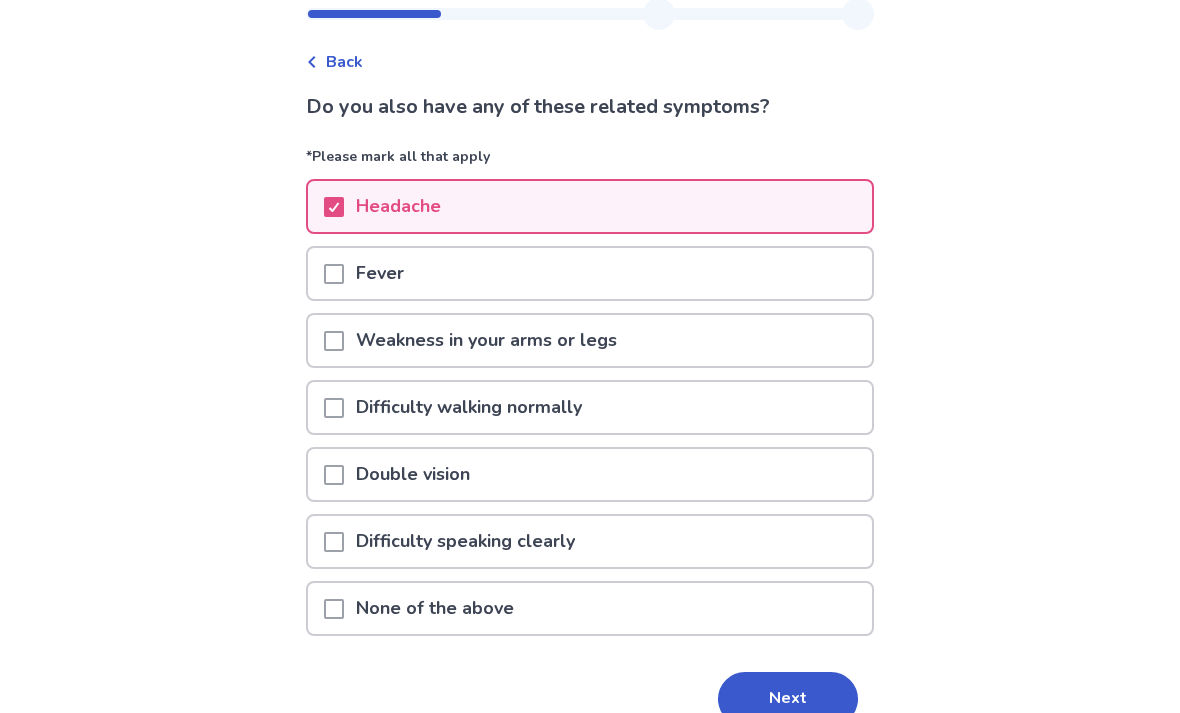 click on "Double vision" at bounding box center [590, 474] 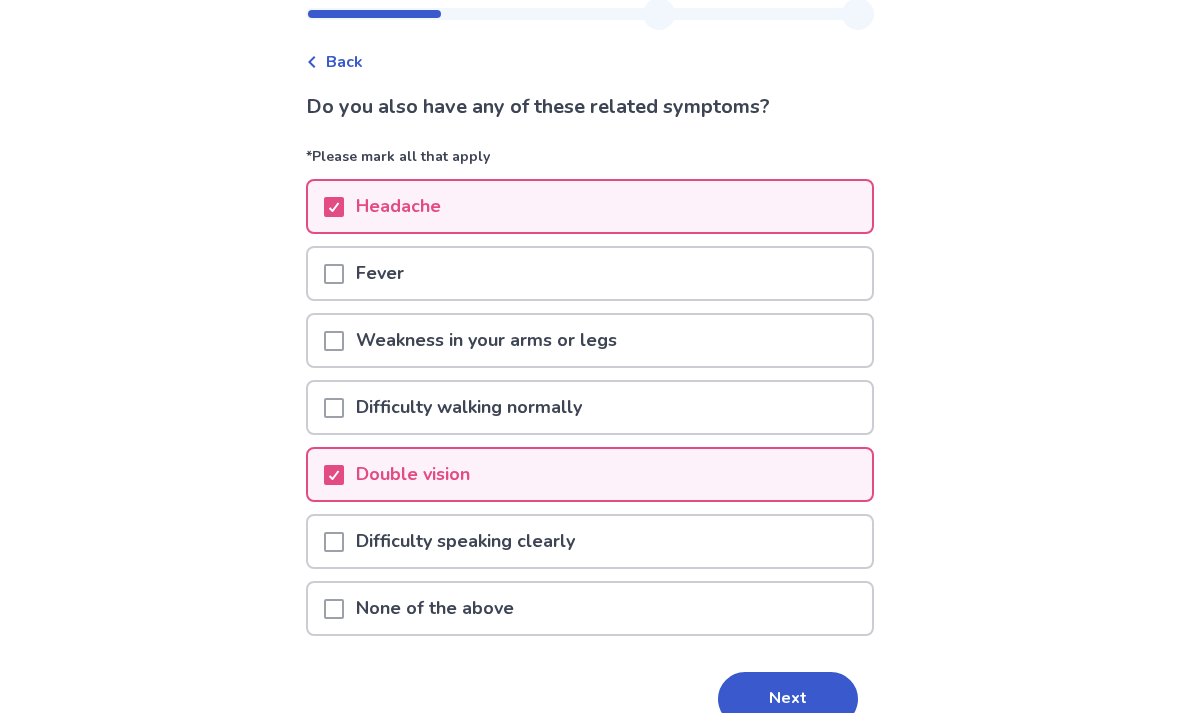 click on "Difficulty walking normally" at bounding box center [590, 407] 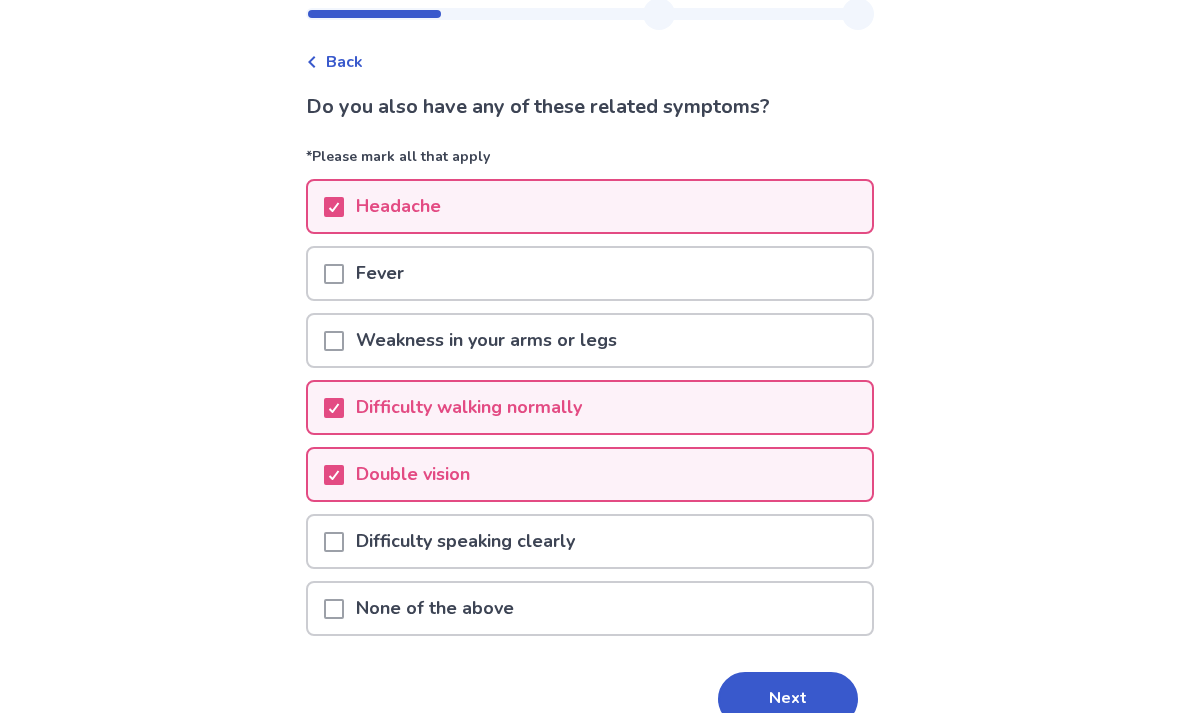 click on "Difficulty speaking clearly" at bounding box center [590, 541] 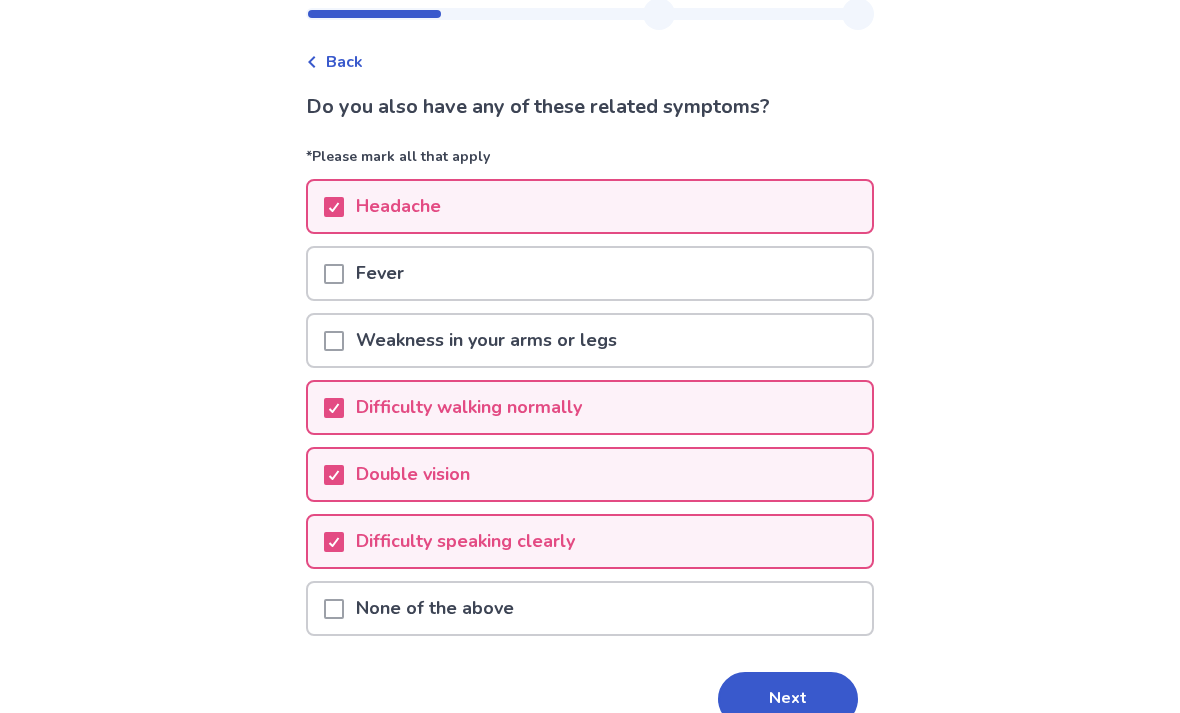 click on "Weakness in your arms or legs" at bounding box center (590, 340) 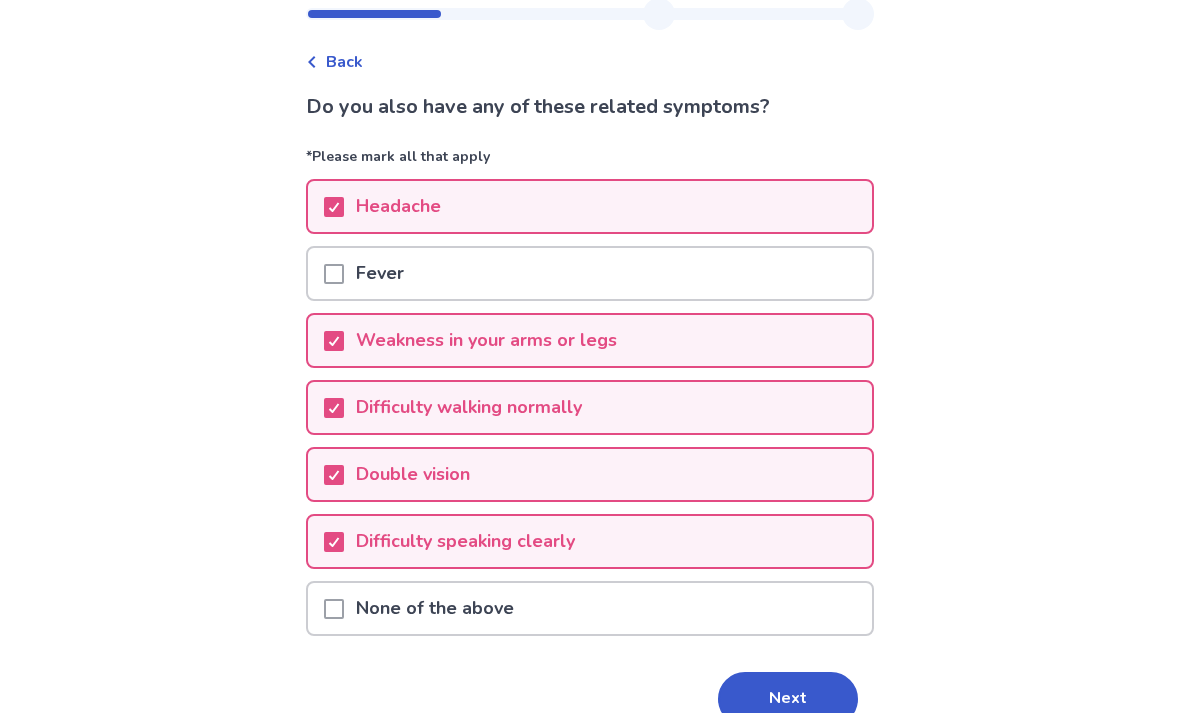 click on "Next" at bounding box center (788, 699) 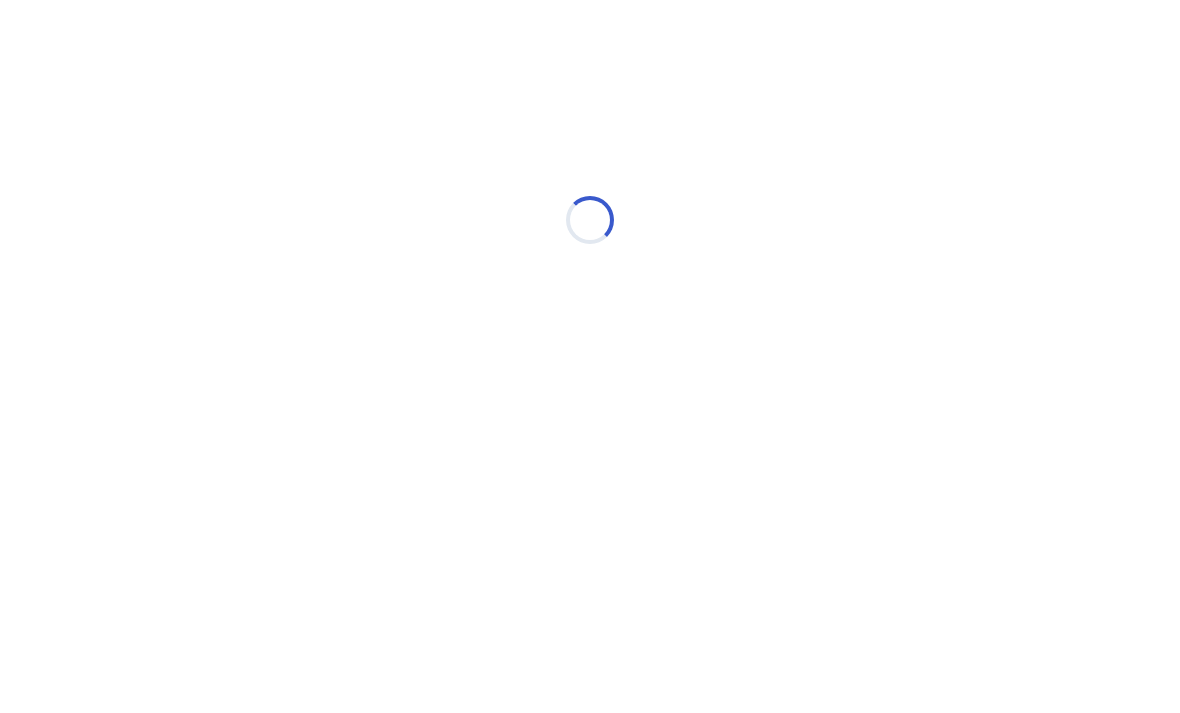 select on "*" 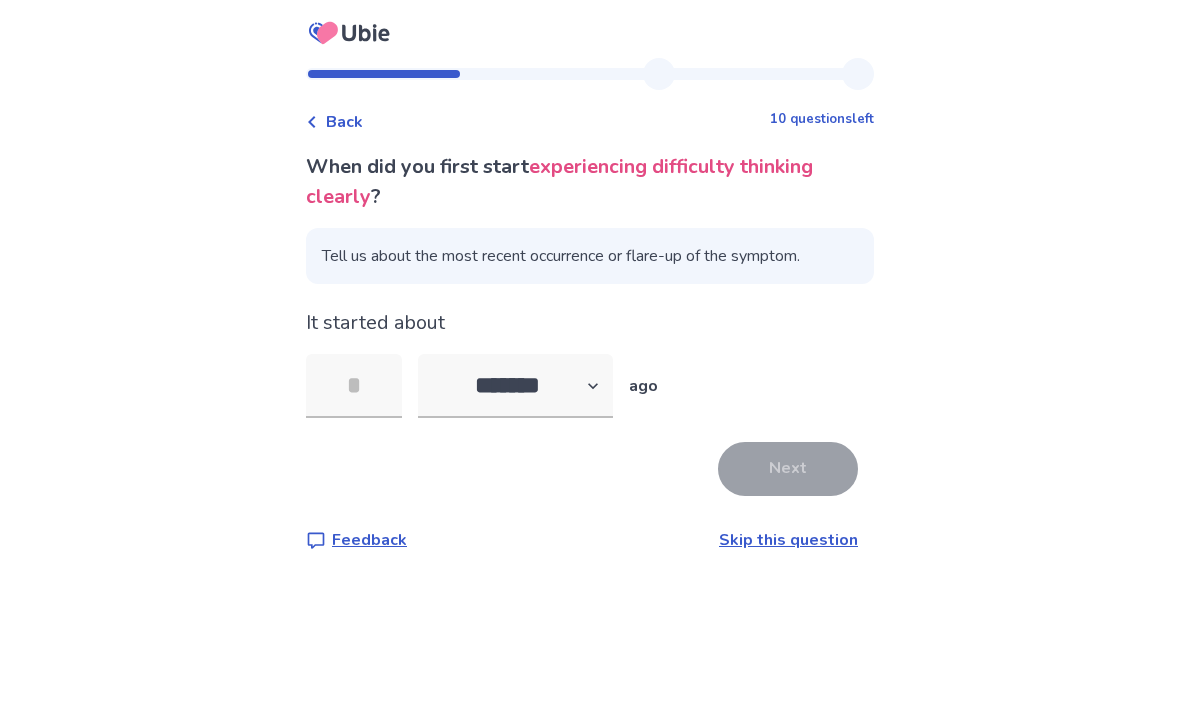 click at bounding box center [354, 386] 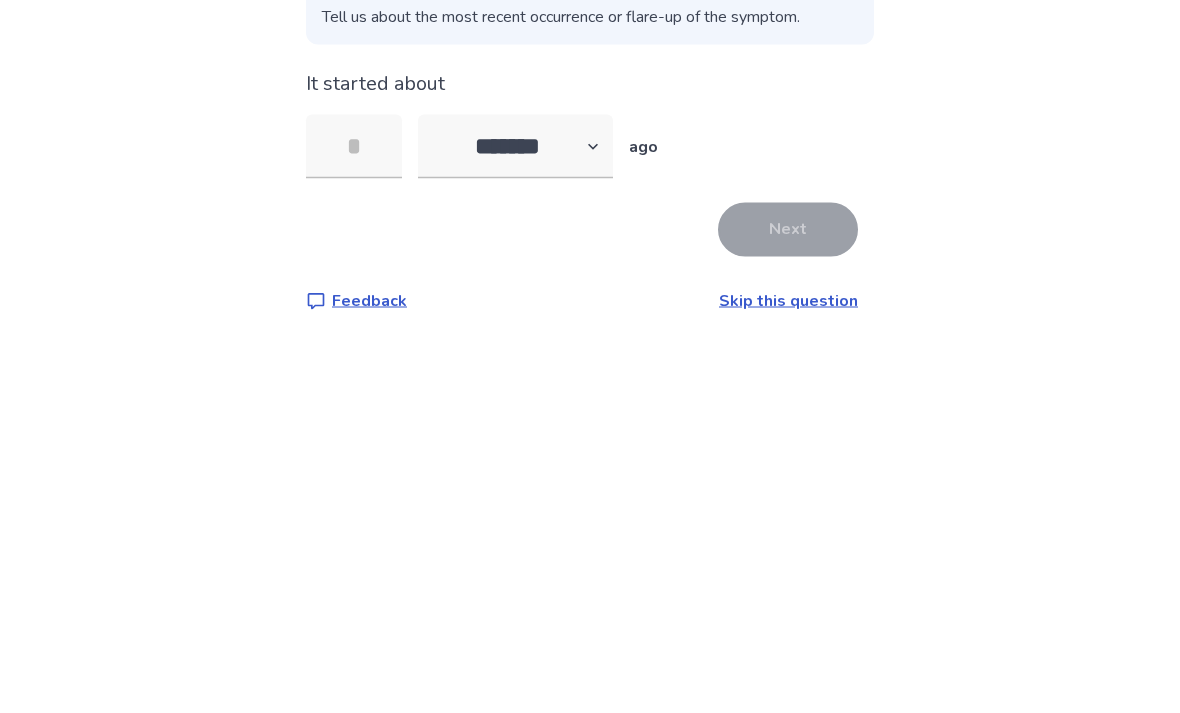 type on "*" 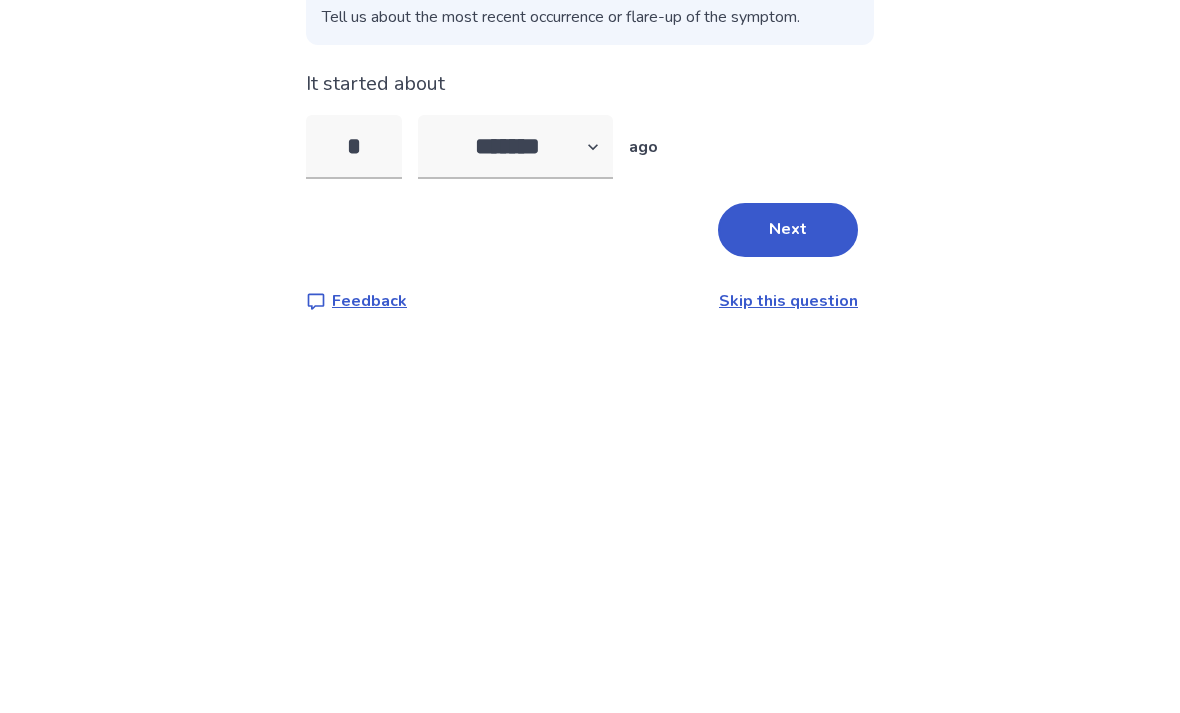 click on "Next" at bounding box center (788, 469) 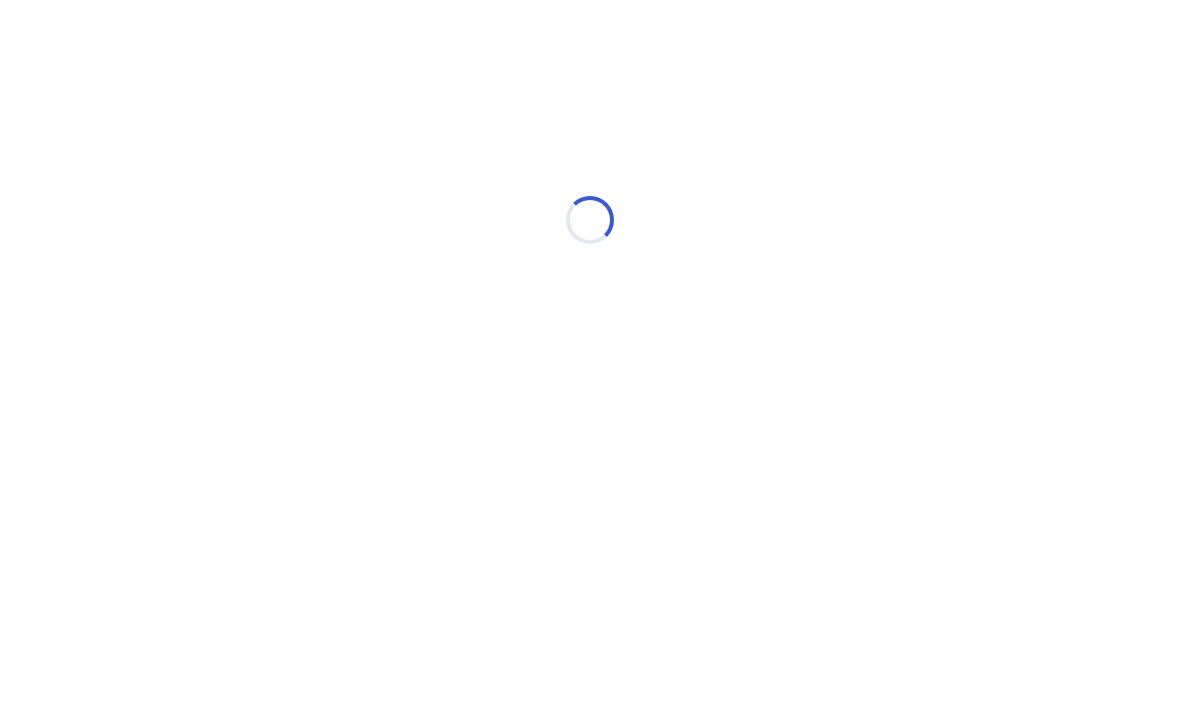 select on "*" 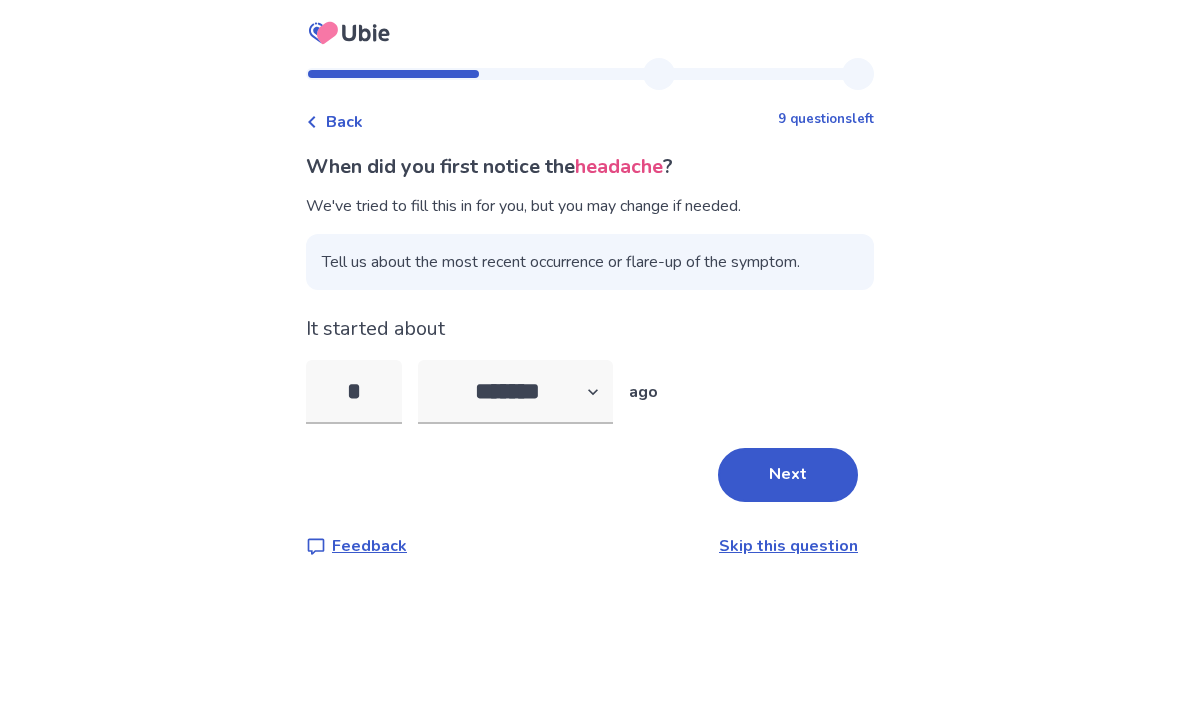 click on "*" at bounding box center (354, 392) 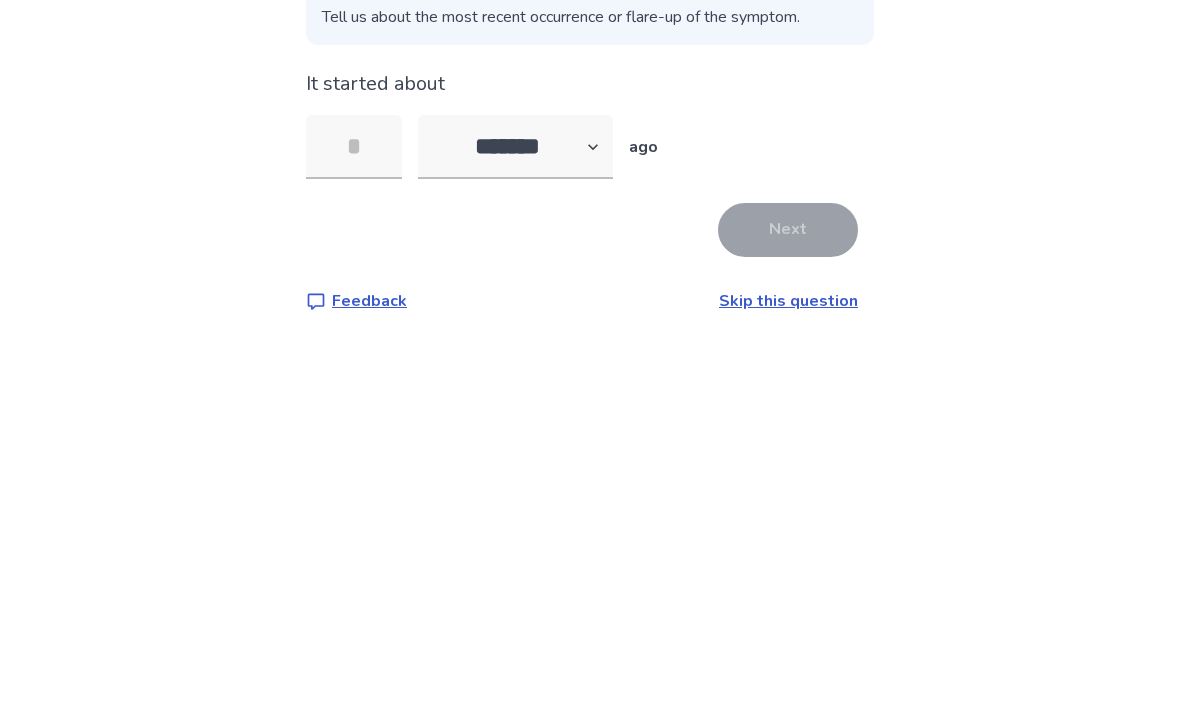 type on "*" 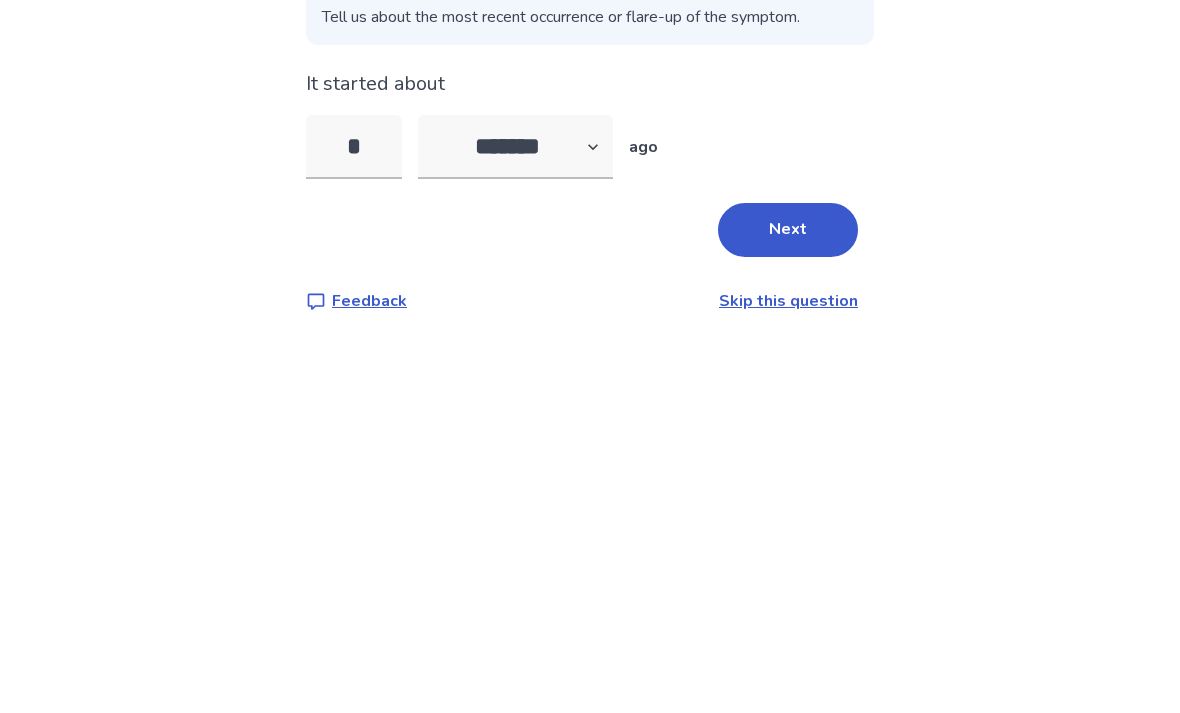click on "Next" at bounding box center [788, 475] 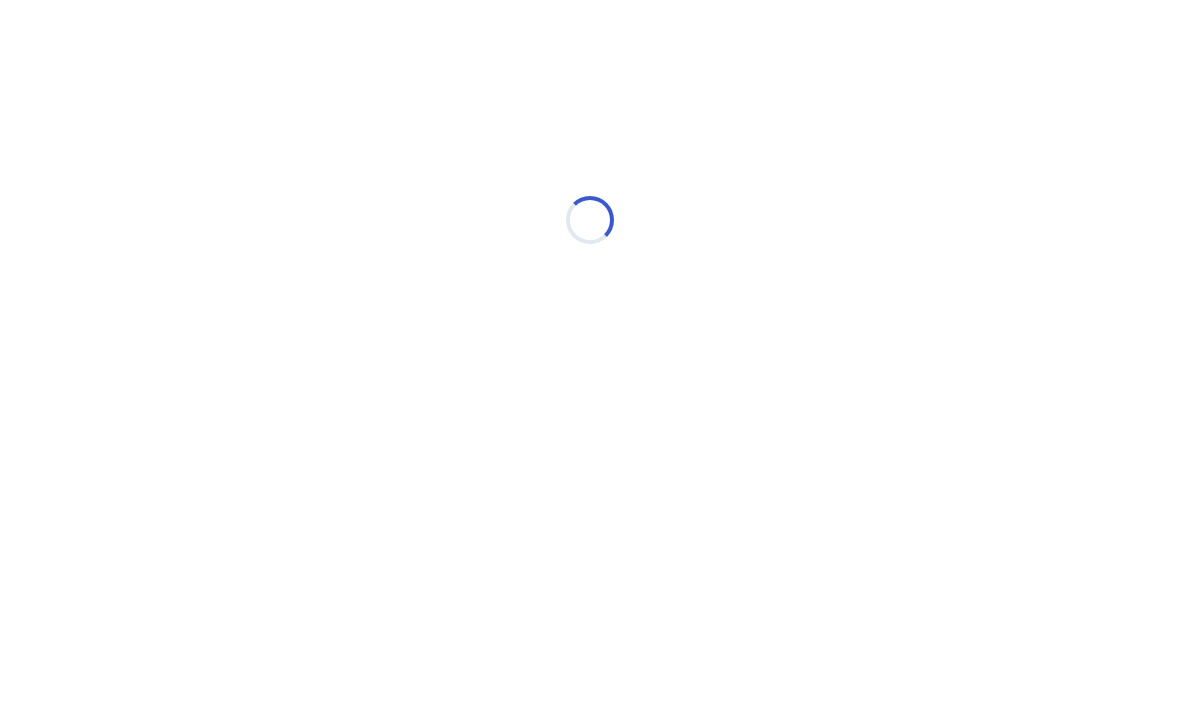 select on "*" 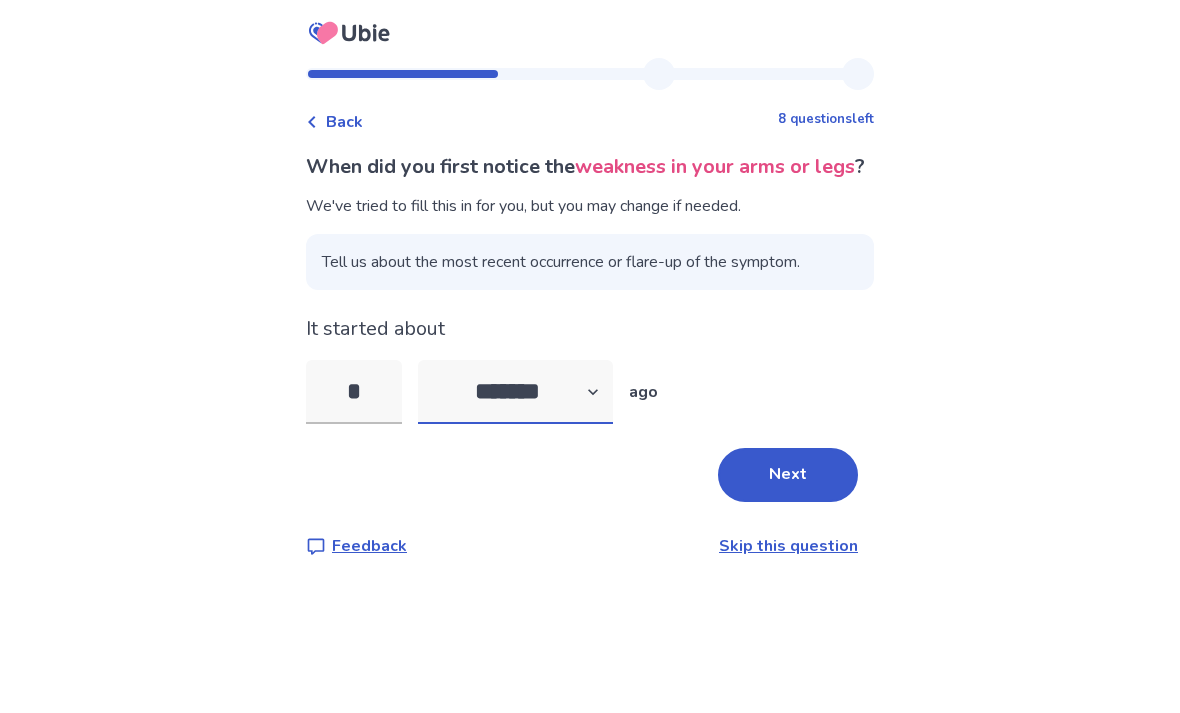 click on "******* ****** ******* ******** *******" at bounding box center (515, 392) 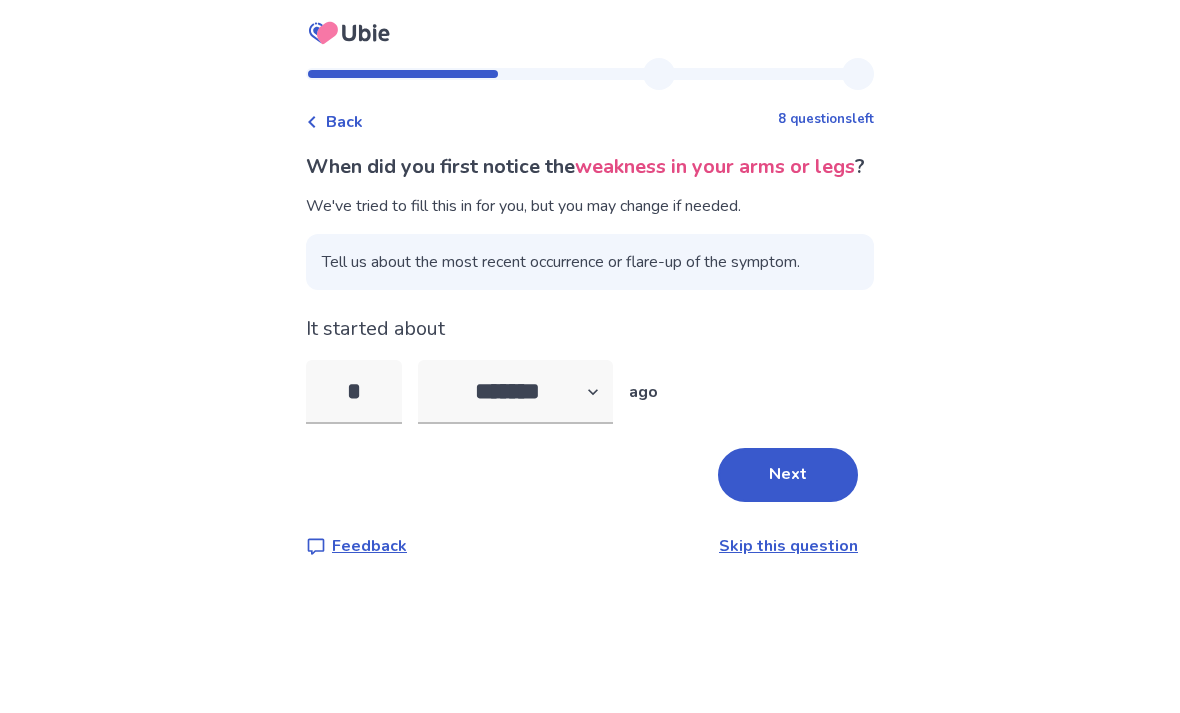 click on "Back 8   questions  left When did you first notice the  weakness in your arms or legs ? We've tried to fill this in for you, but you may change if needed.
Tell us about the most recent occurrence or flare-up of the symptom. It started about  [DATE]  ago Next Feedback Skip this question" at bounding box center [590, 356] 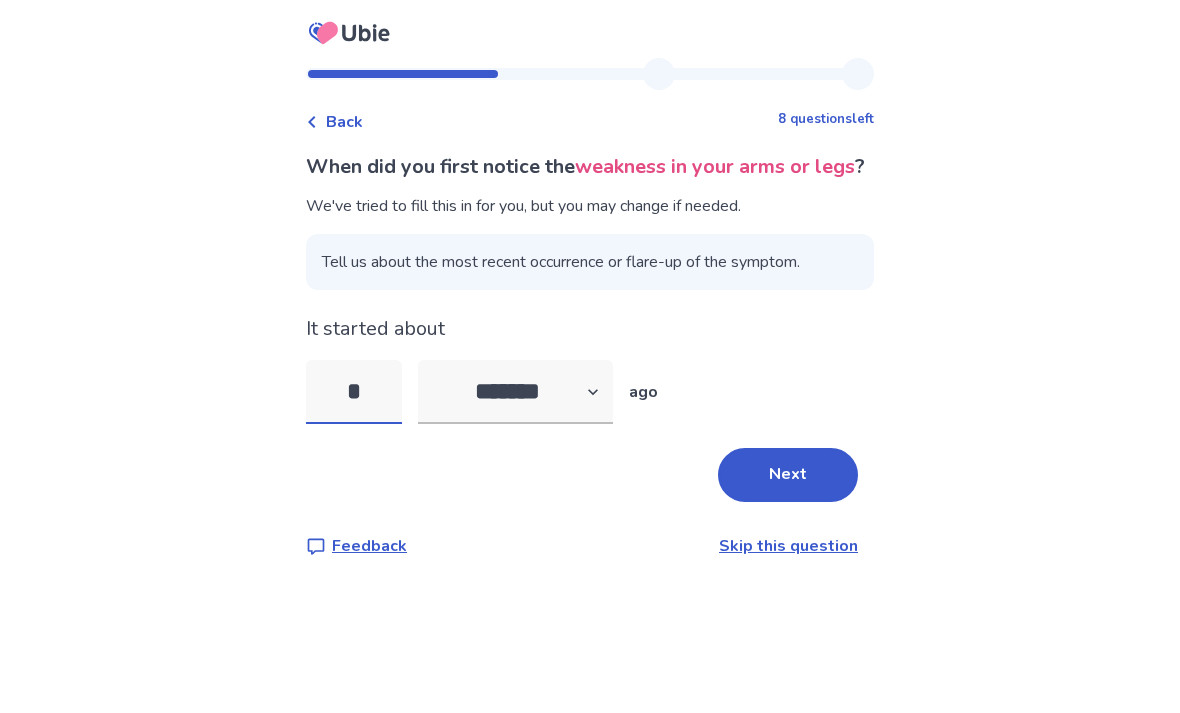 click on "*" at bounding box center (354, 392) 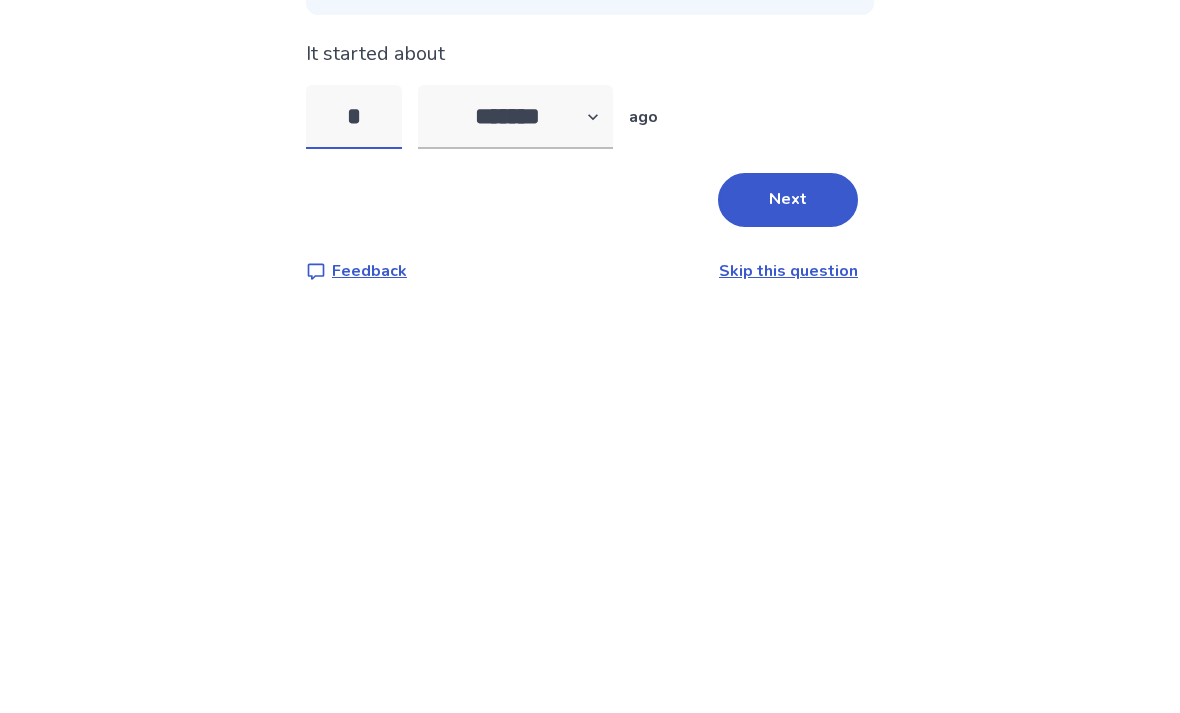 type on "*" 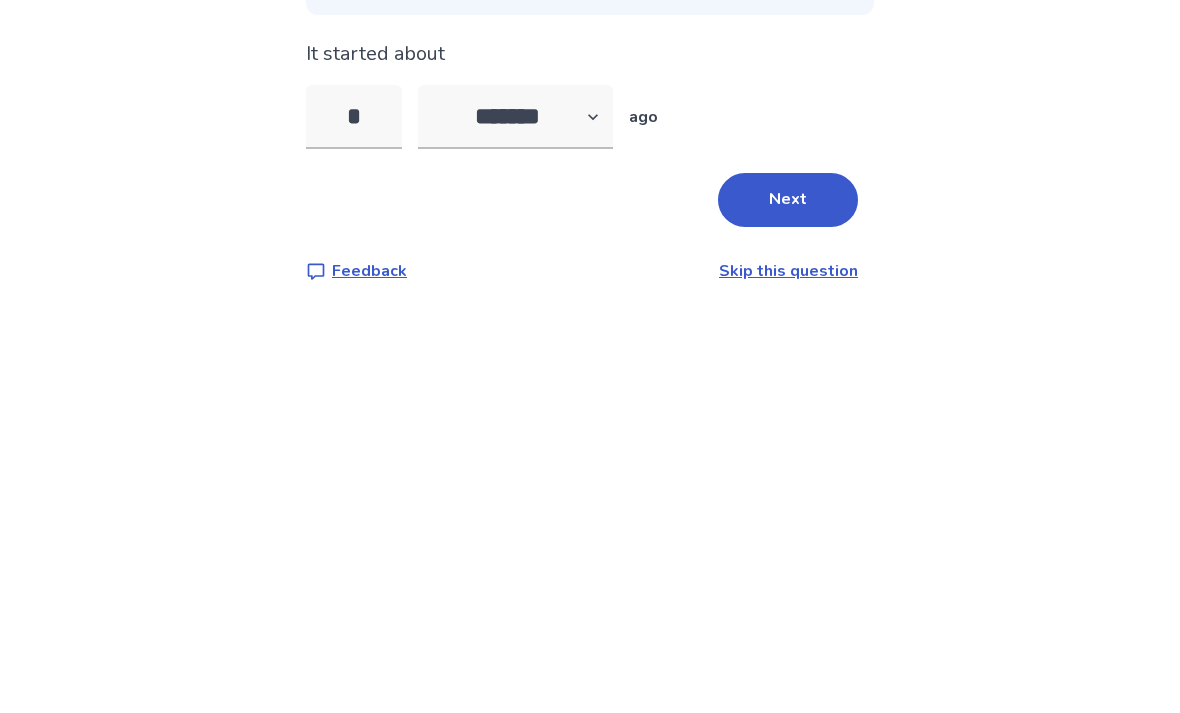 click on "******* ****** ******* ******** *******" at bounding box center [515, 392] 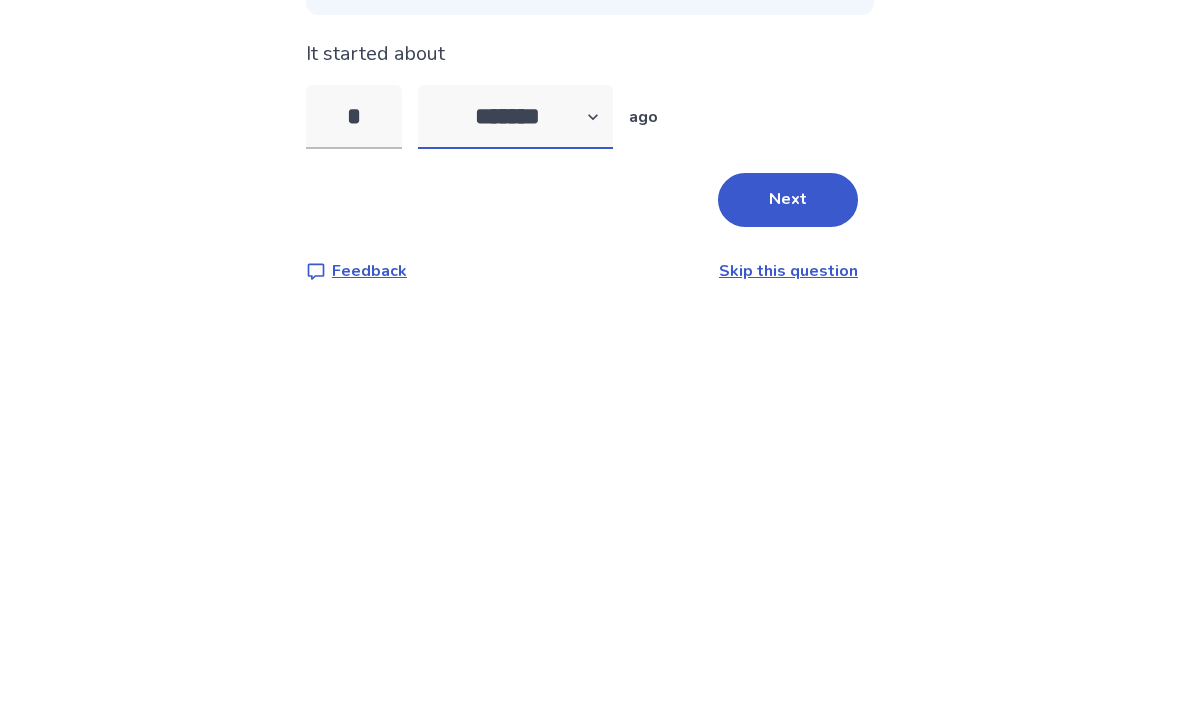 scroll, scrollTop: 64, scrollLeft: 0, axis: vertical 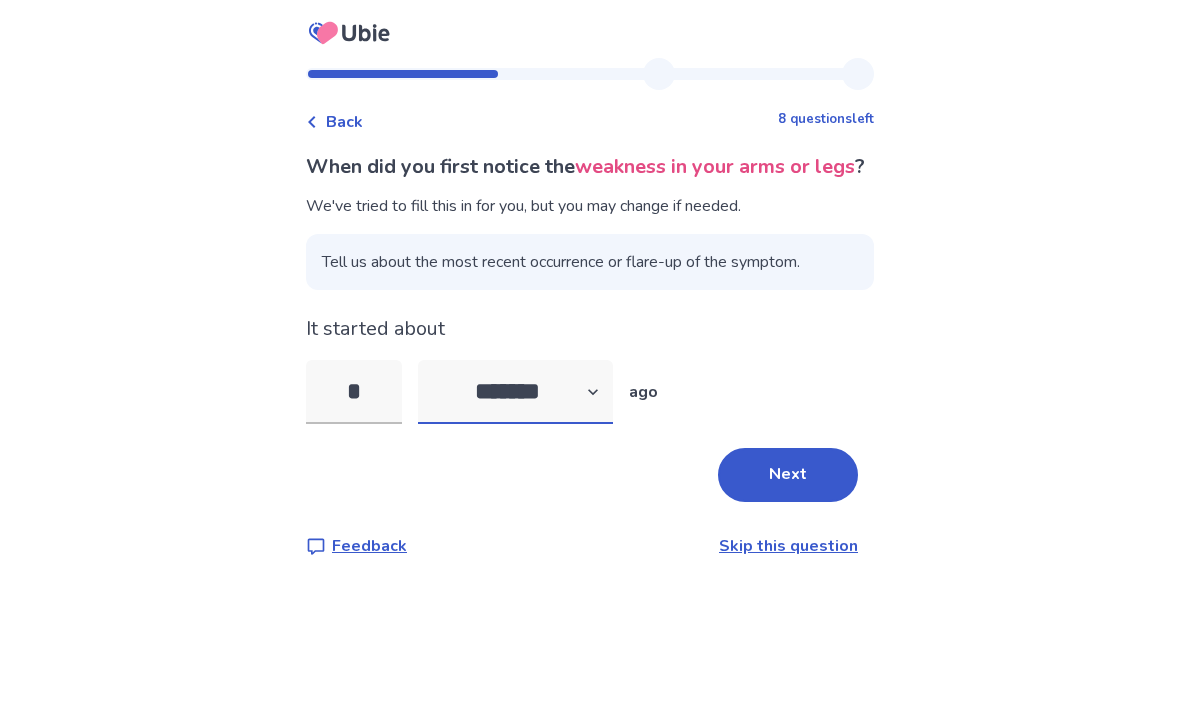 select on "*" 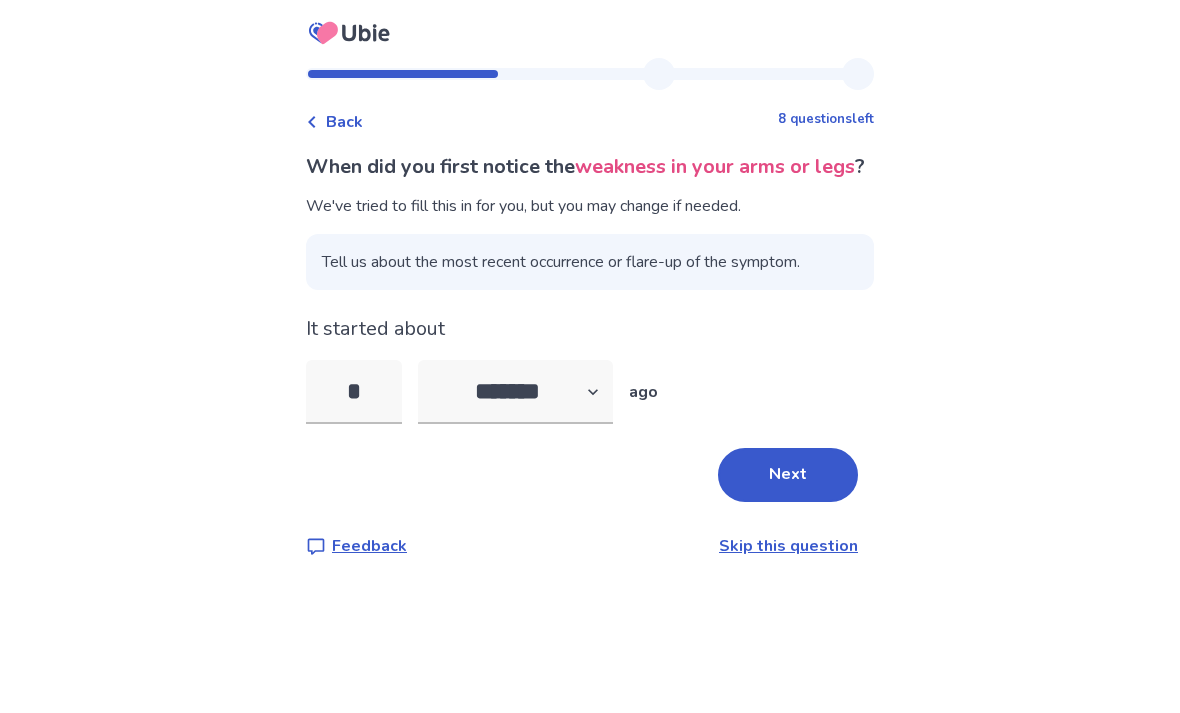 click on "Next" at bounding box center [788, 475] 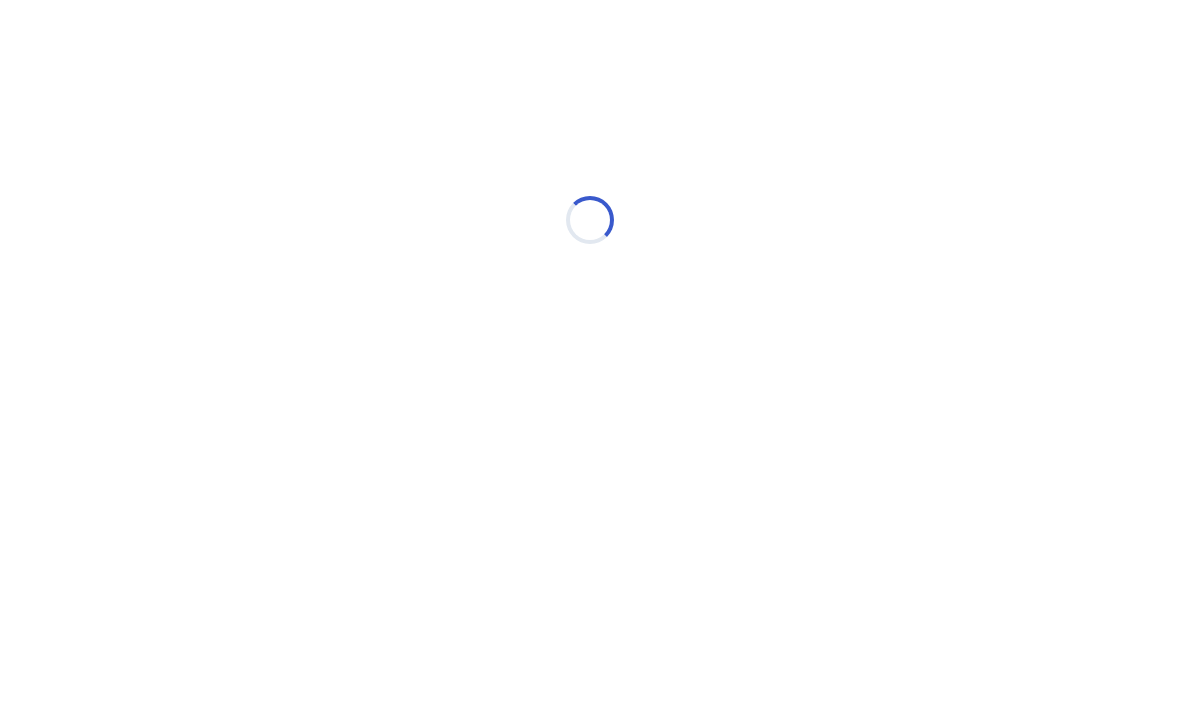 select on "*" 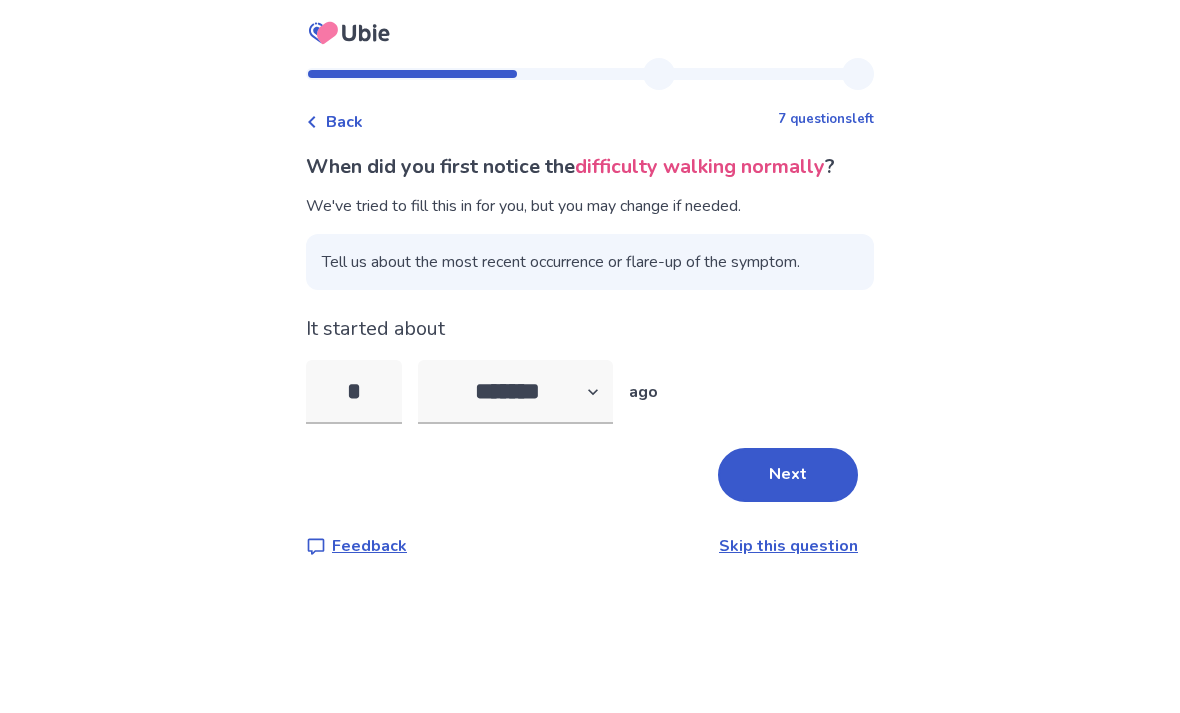 click on "*" at bounding box center (354, 392) 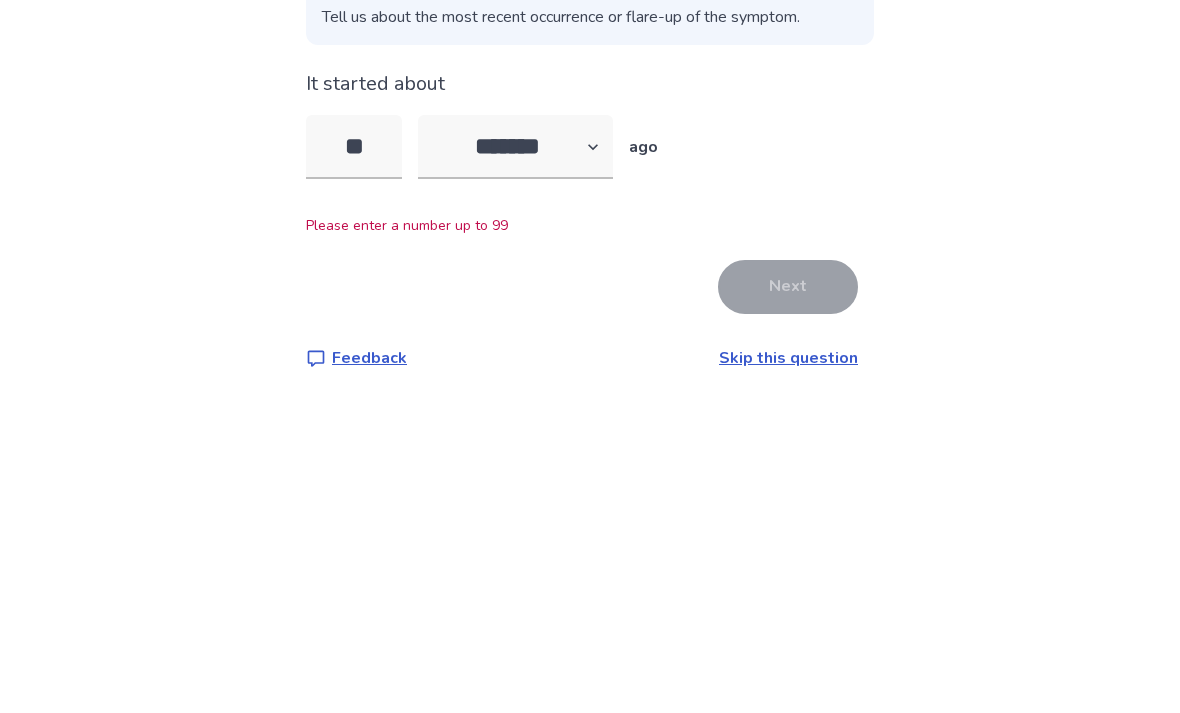 type on "*" 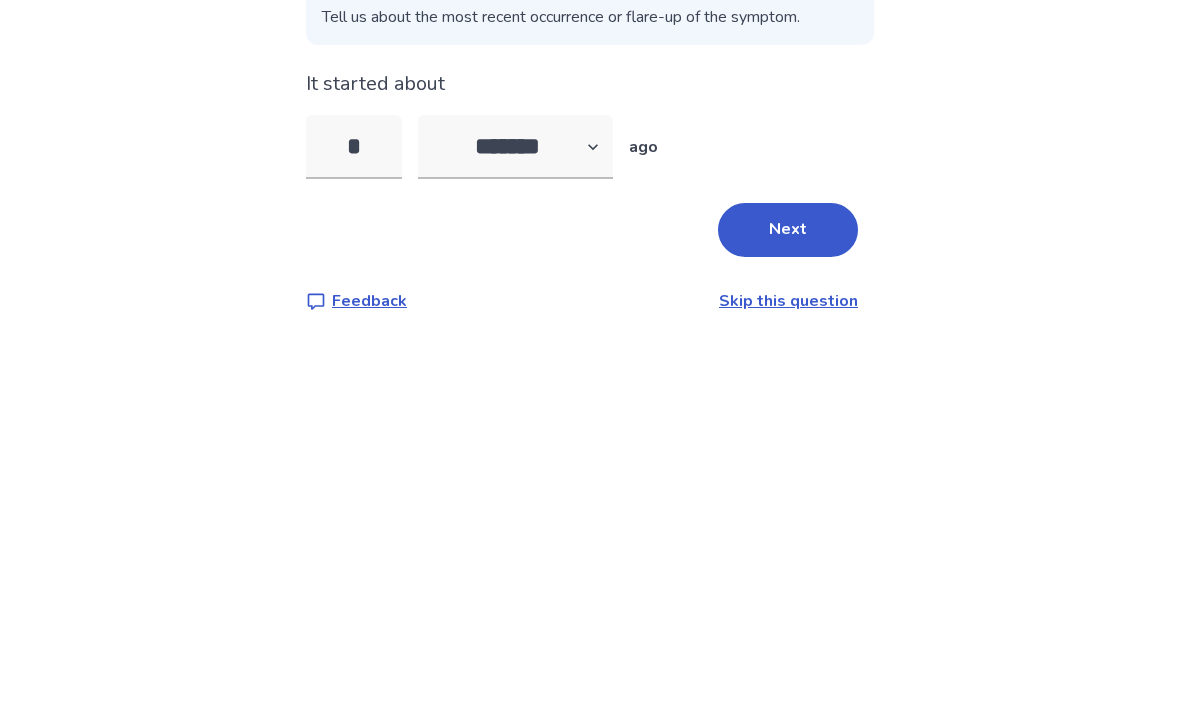 type on "*" 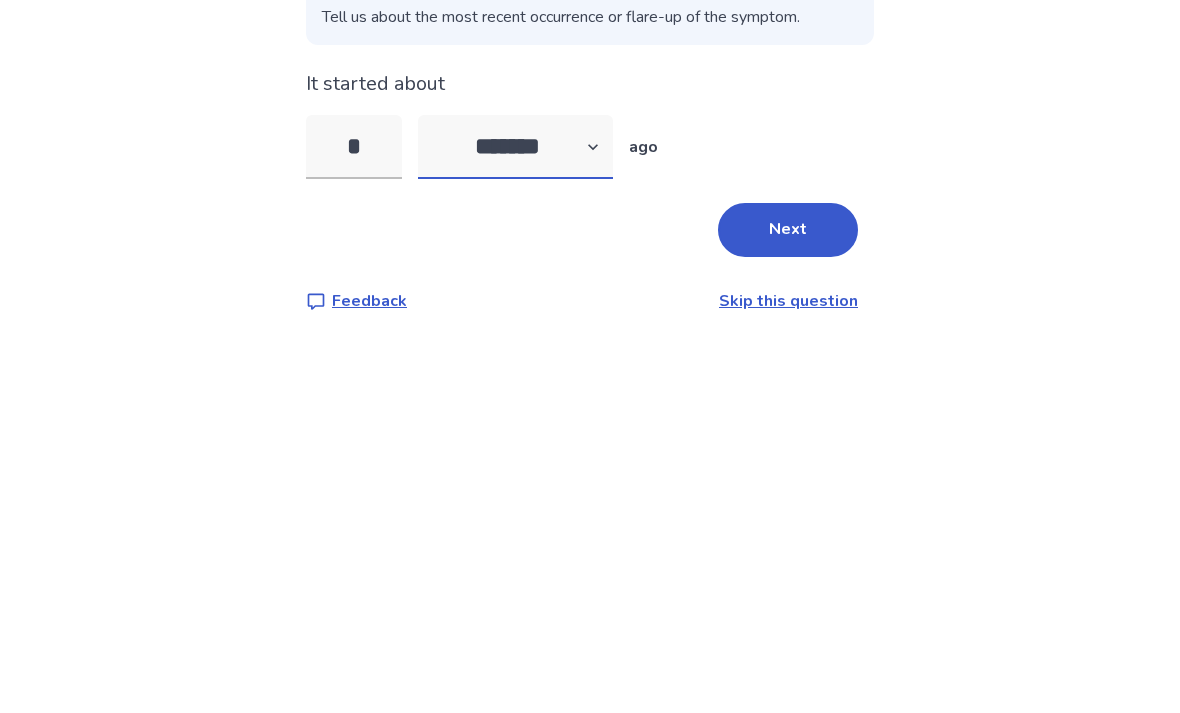 click on "******* ****** ******* ******** *******" at bounding box center (515, 392) 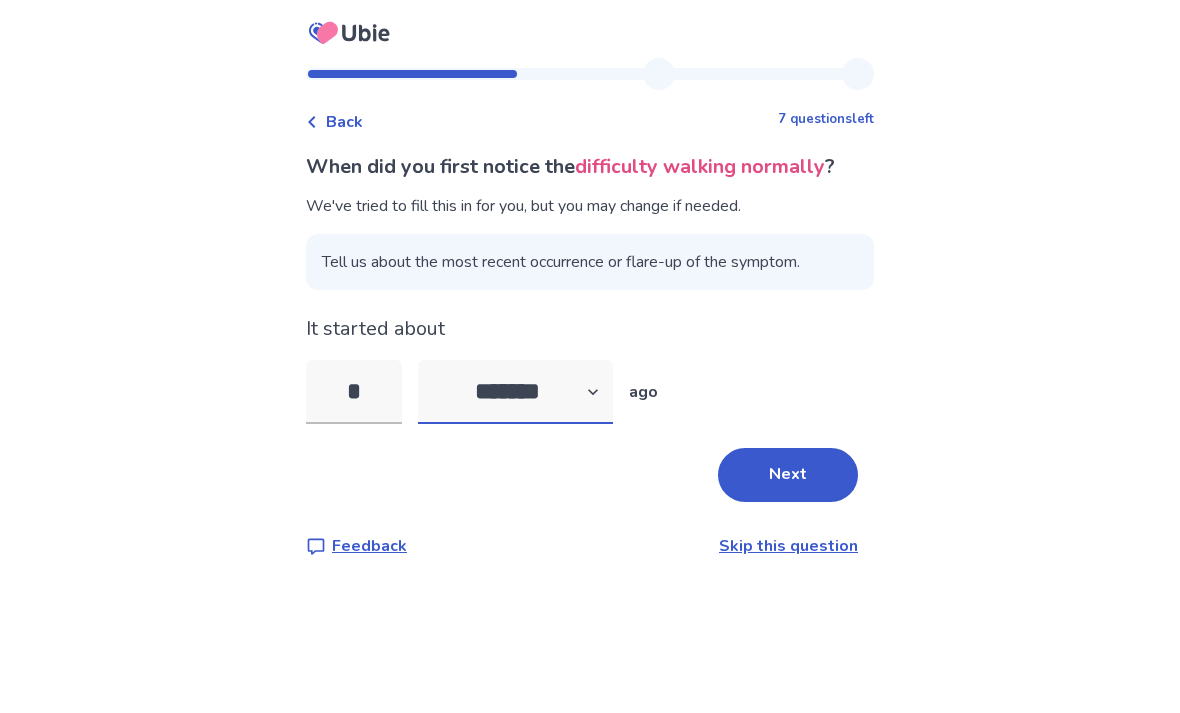 select on "*" 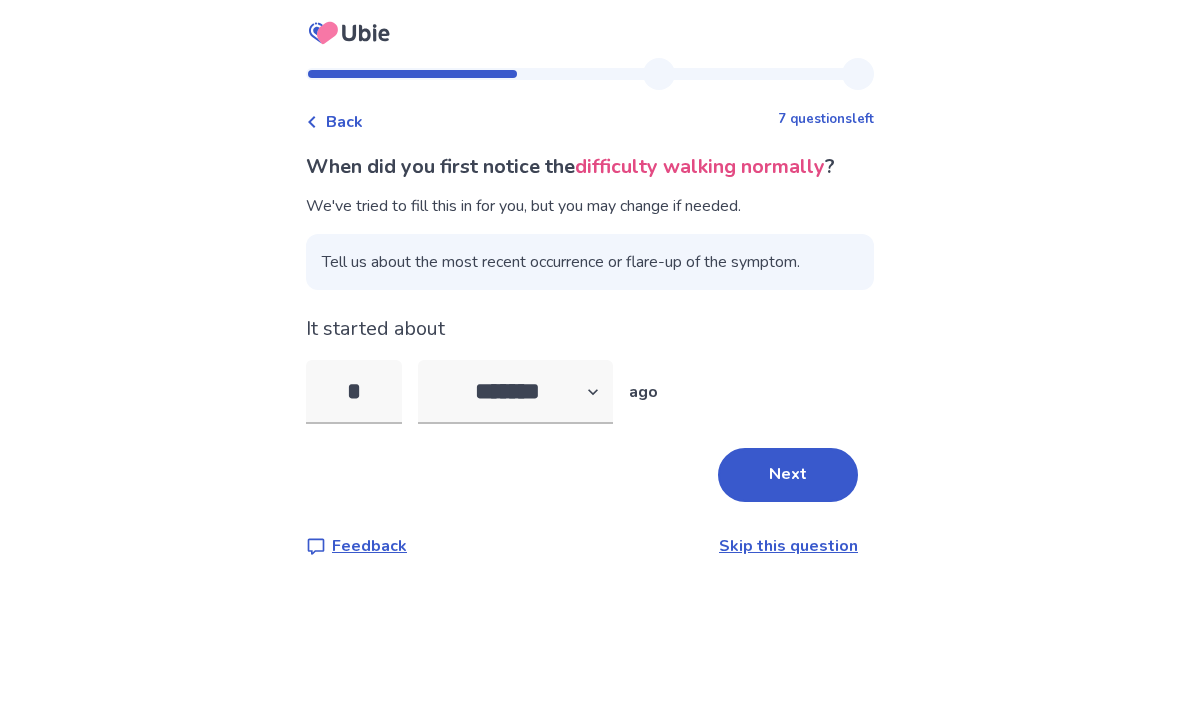 click on "Next" at bounding box center [788, 475] 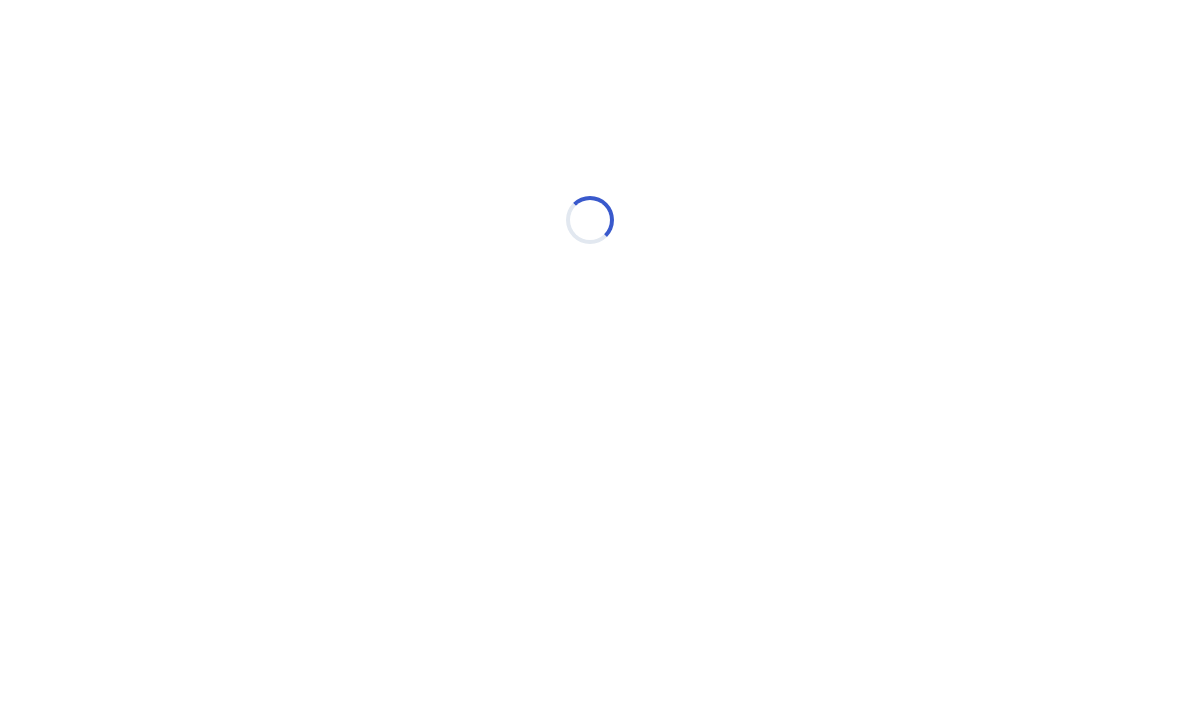 select on "*" 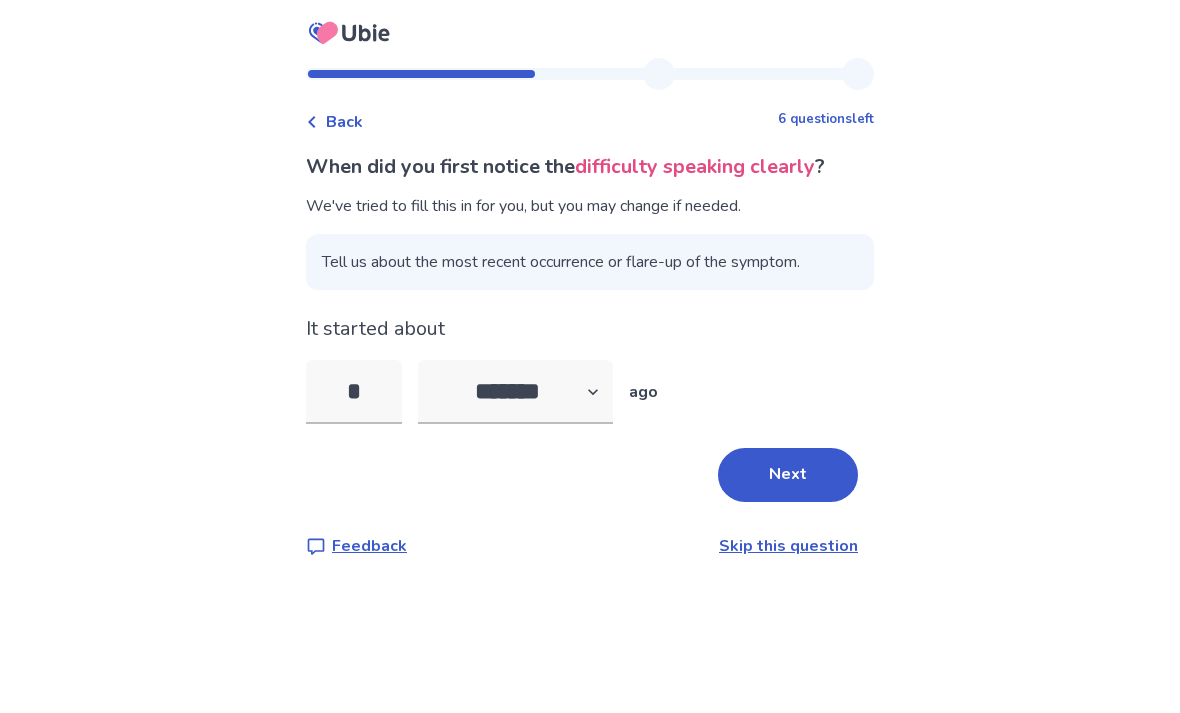 click on "Next" at bounding box center (788, 475) 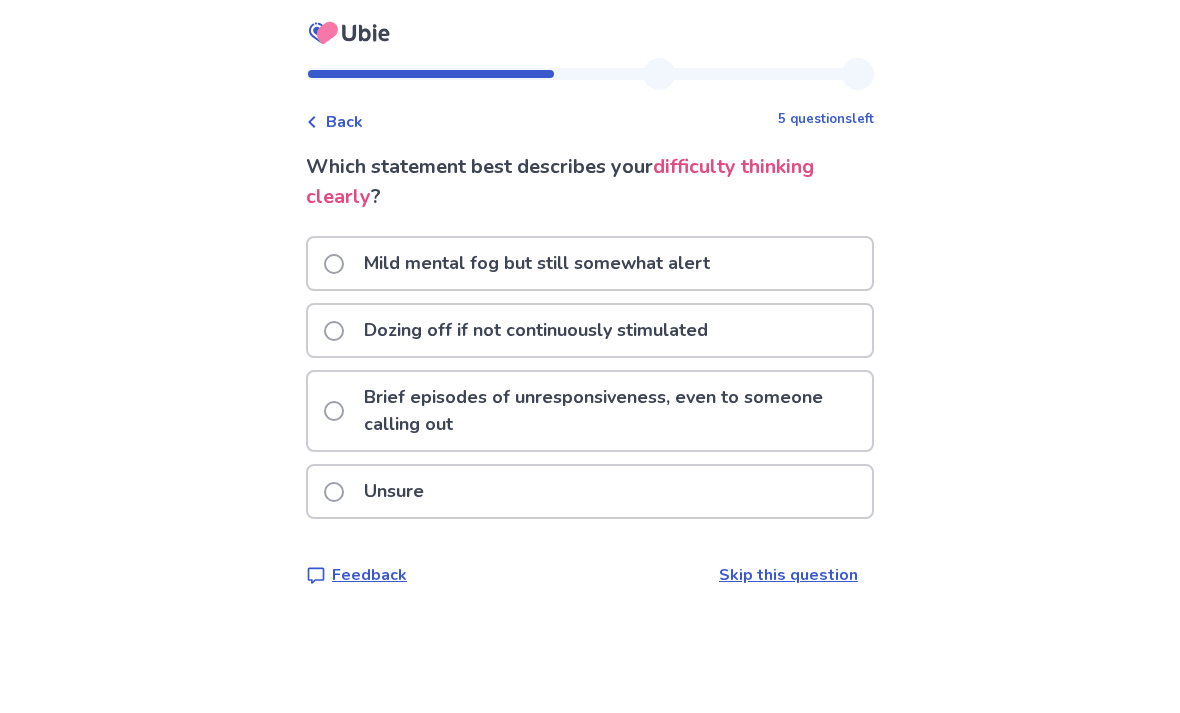 click on "Unsure" at bounding box center [590, 491] 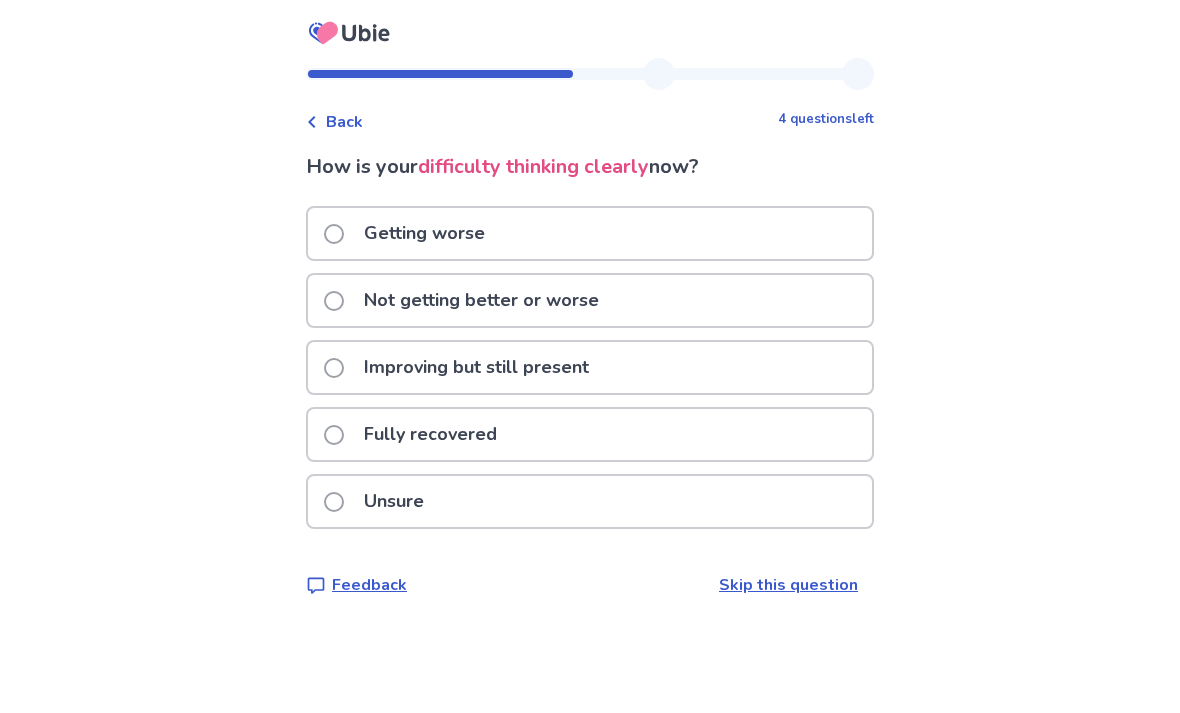 click on "Not getting better or worse" at bounding box center (590, 300) 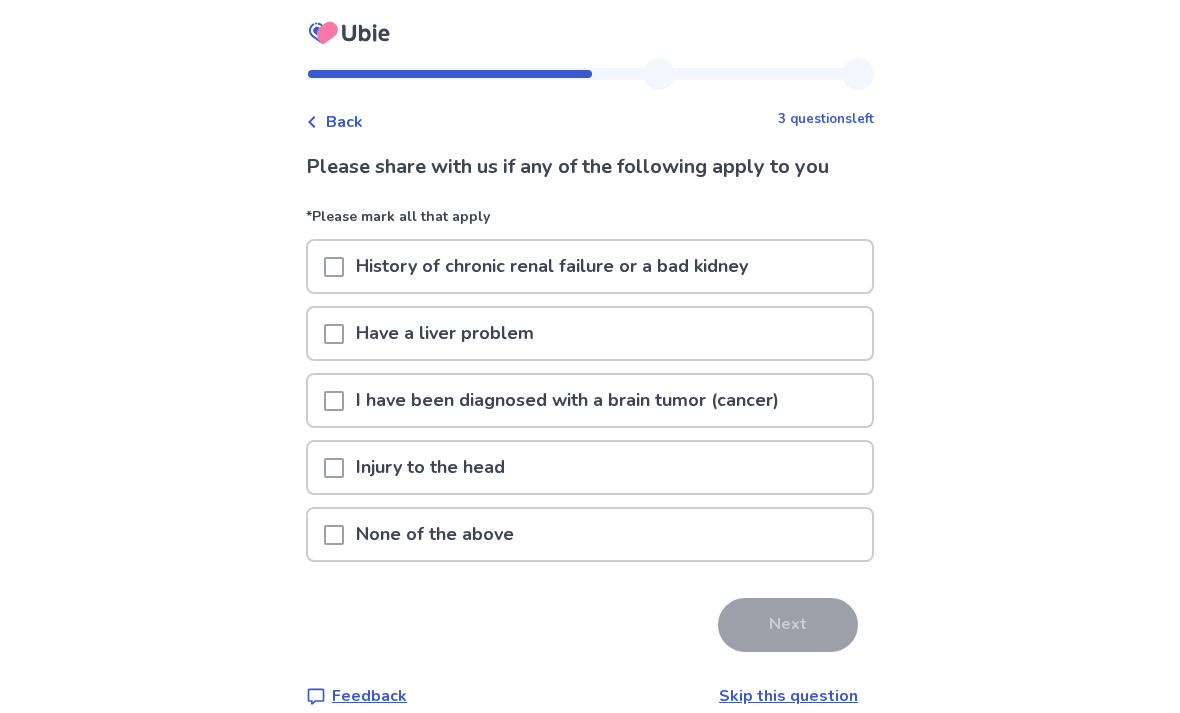 click on "None of the above" at bounding box center (590, 534) 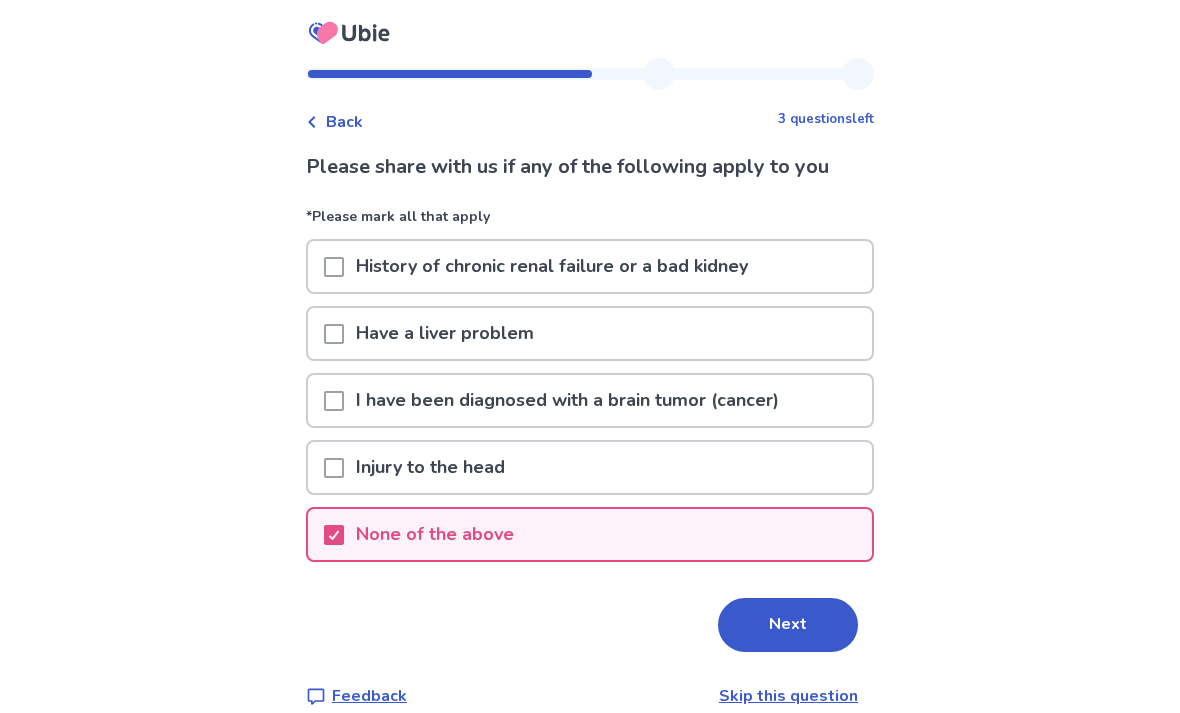 click on "Next" at bounding box center [788, 625] 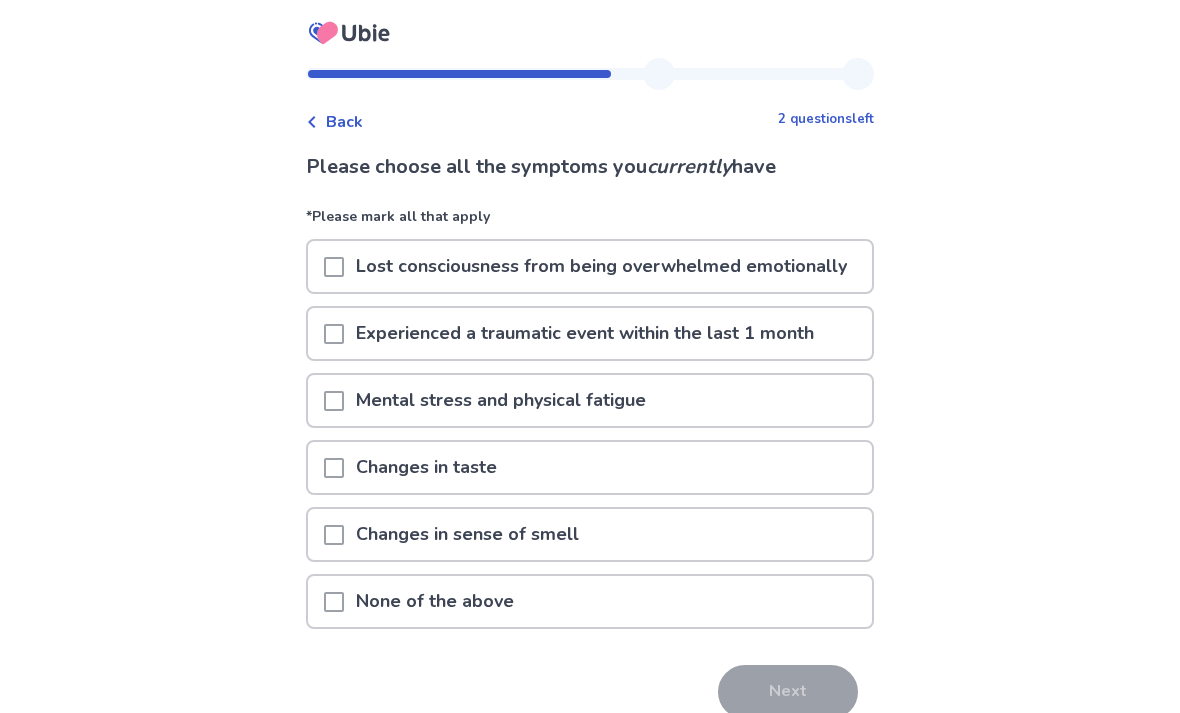 click on "Experienced a traumatic event within the last 1 month" at bounding box center [585, 333] 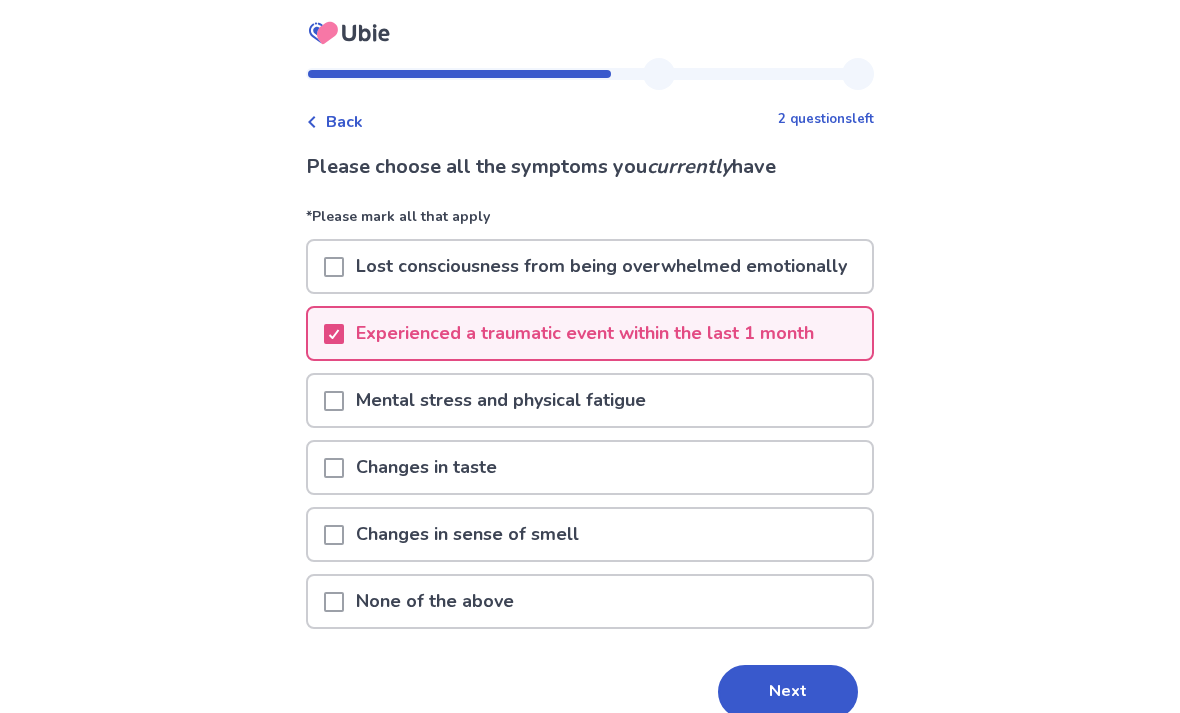 click on "Mental stress and physical fatigue" at bounding box center [501, 400] 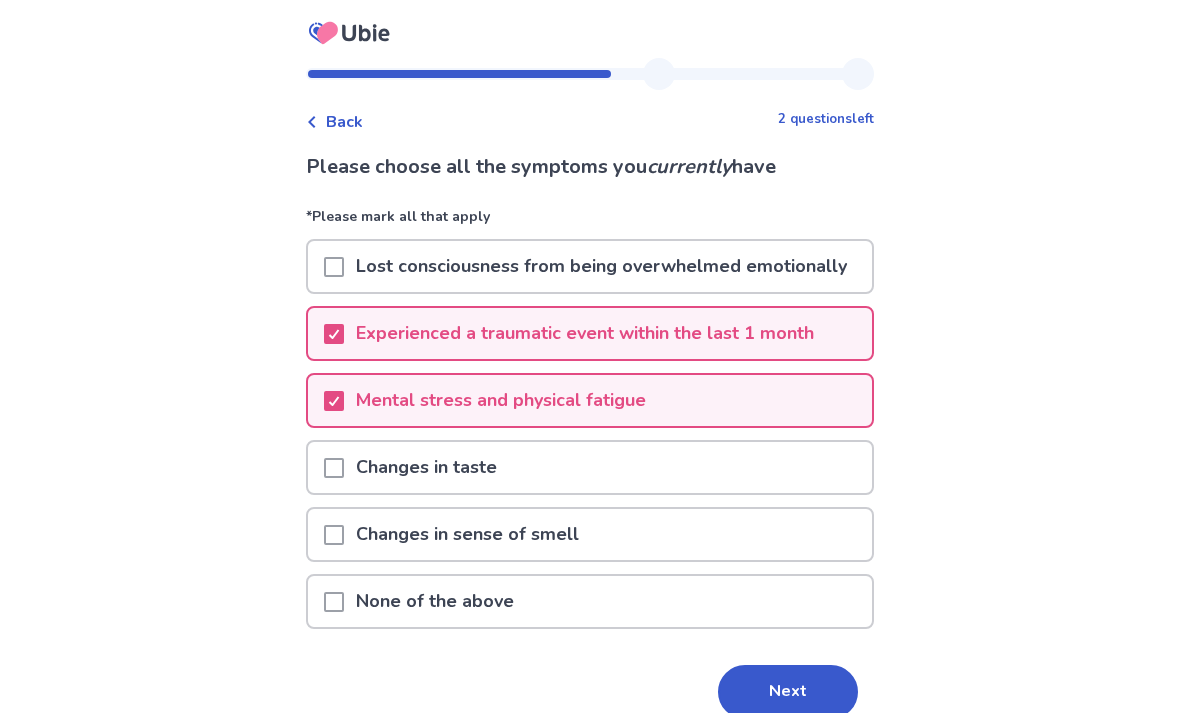 click on "Changes in taste" at bounding box center (590, 467) 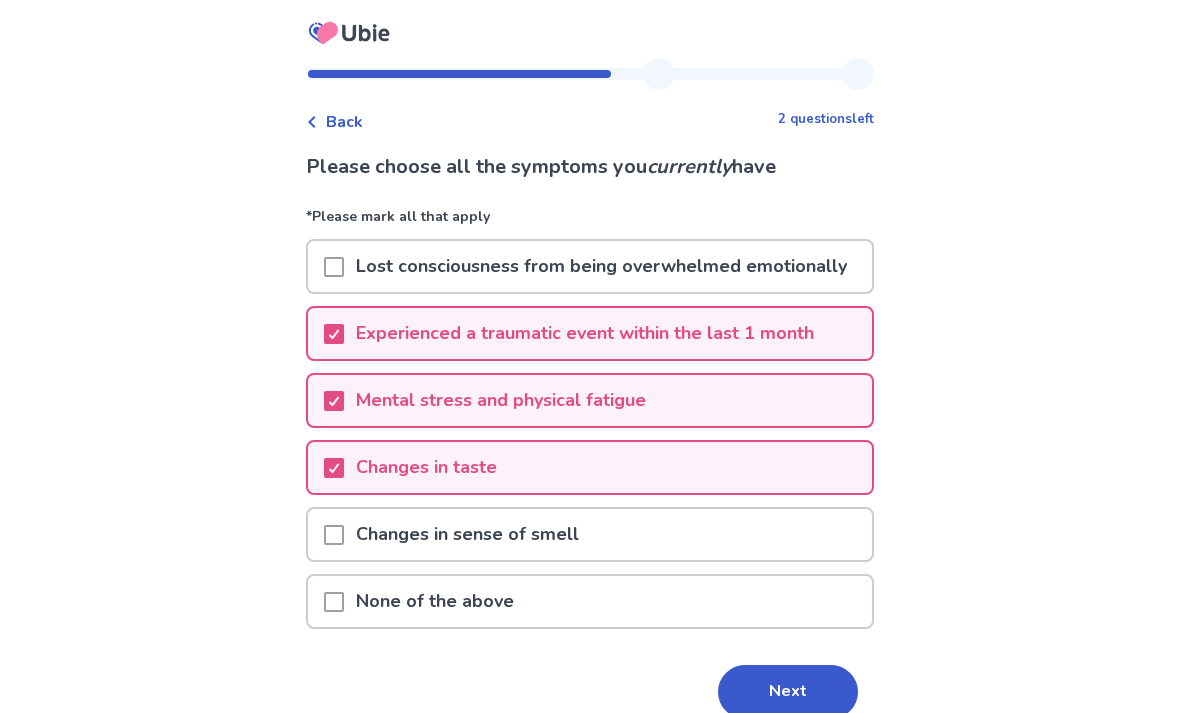 click on "Changes in sense of smell" at bounding box center (467, 534) 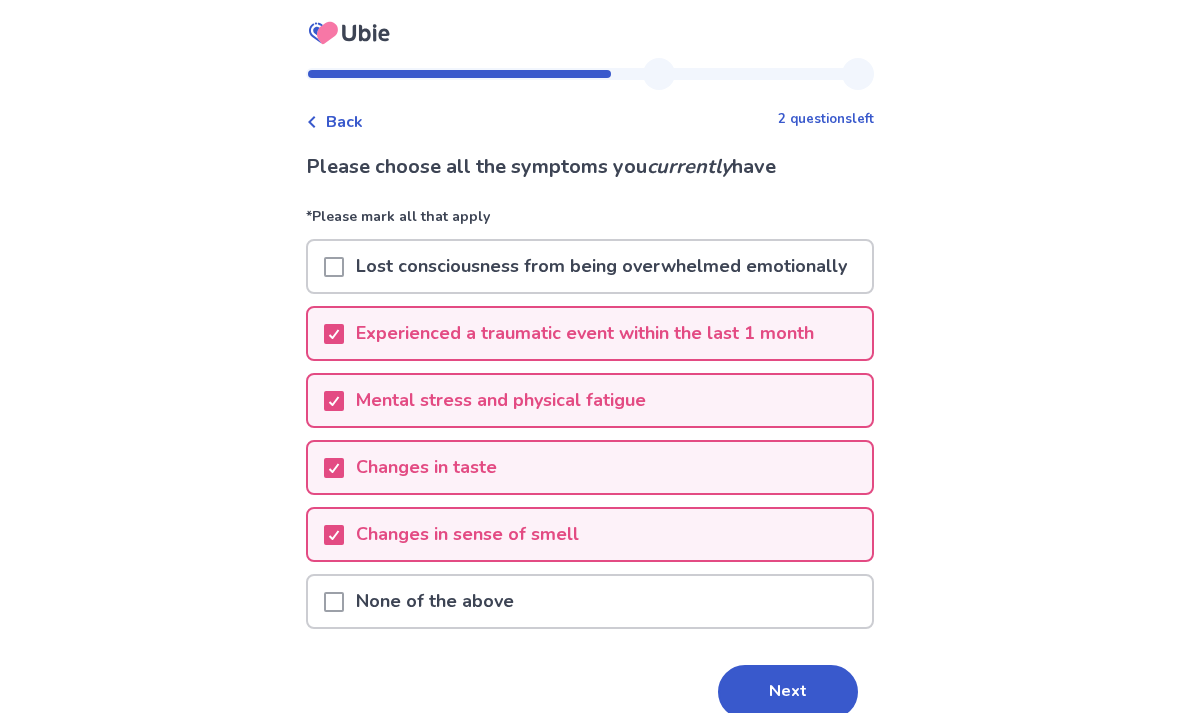 click on "Lost consciousness from being overwhelmed emotionally" at bounding box center [601, 266] 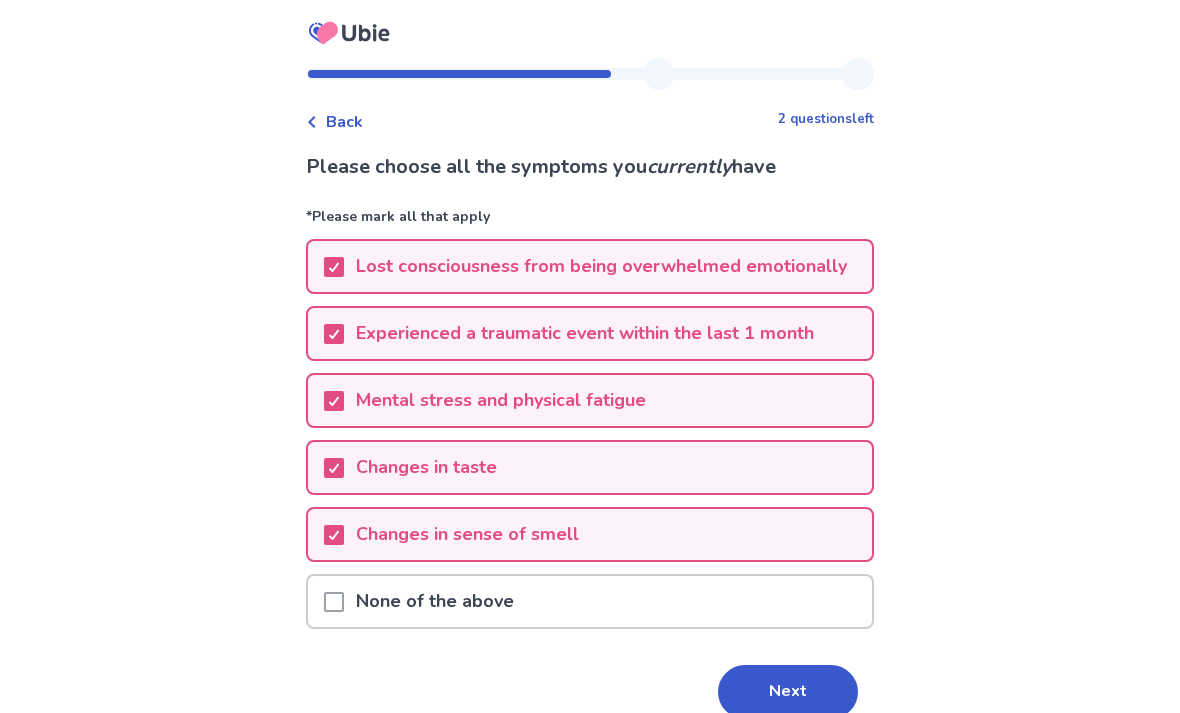 click on "Next" at bounding box center (788, 692) 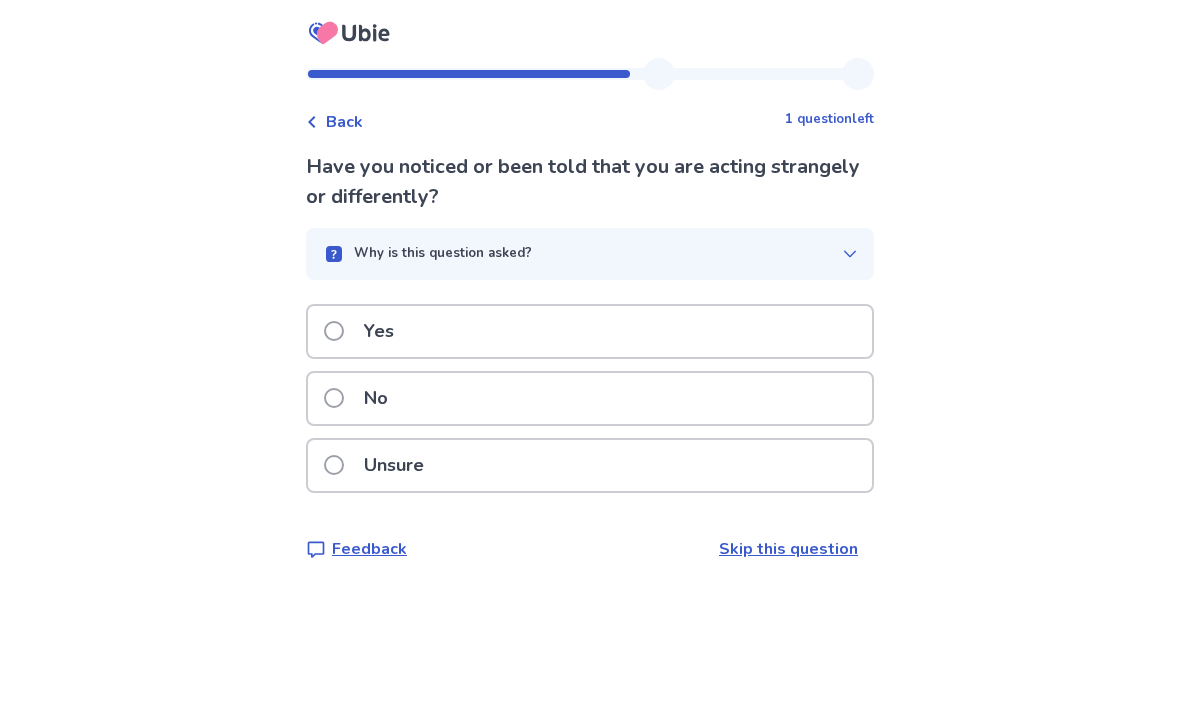 click on "Yes" at bounding box center [590, 331] 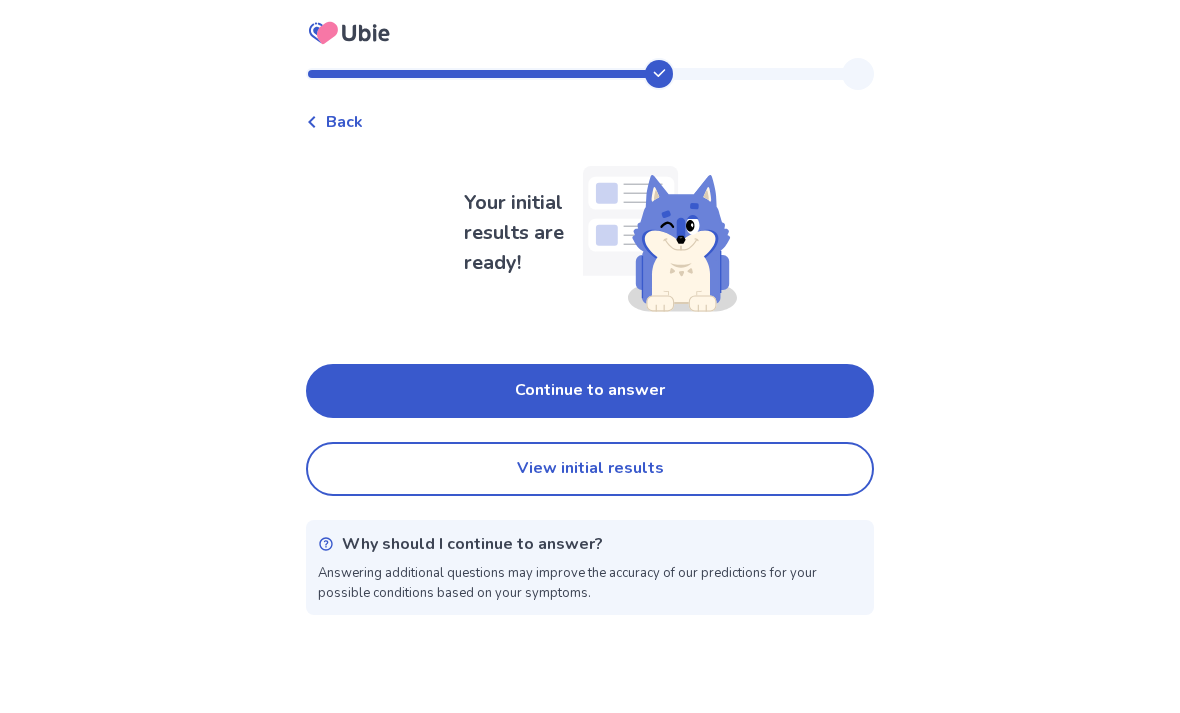 click on "Continue to answer" at bounding box center [590, 391] 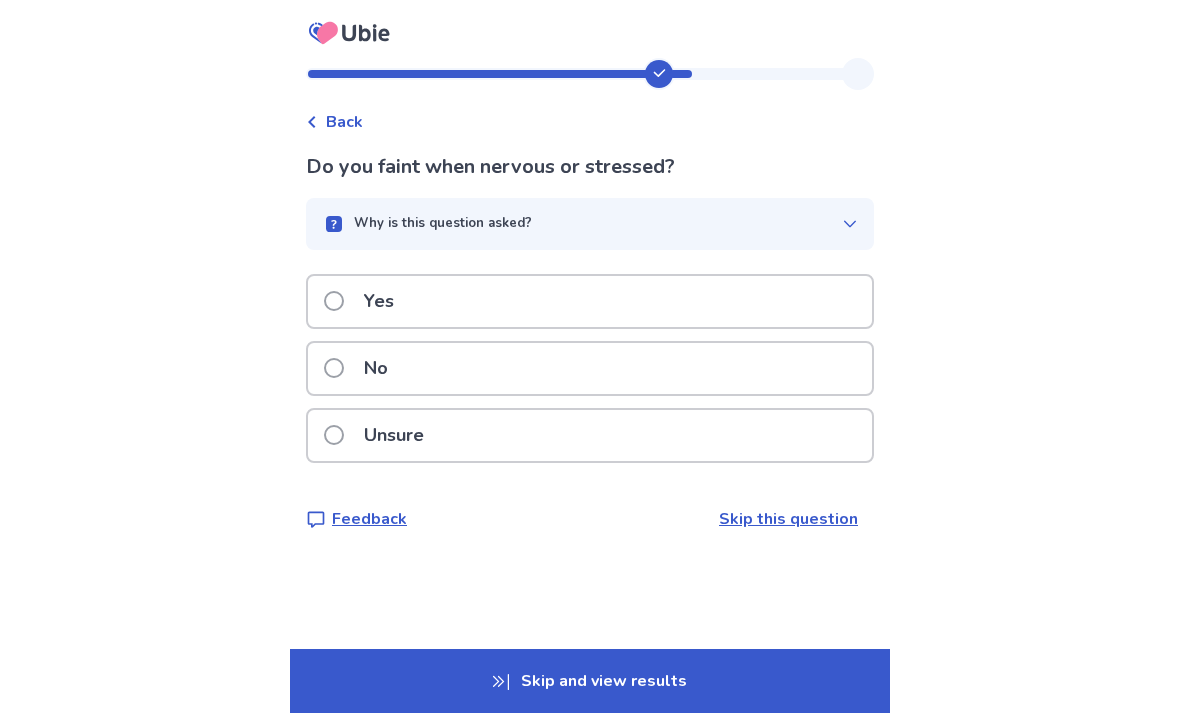 click on "Unsure" at bounding box center (590, 435) 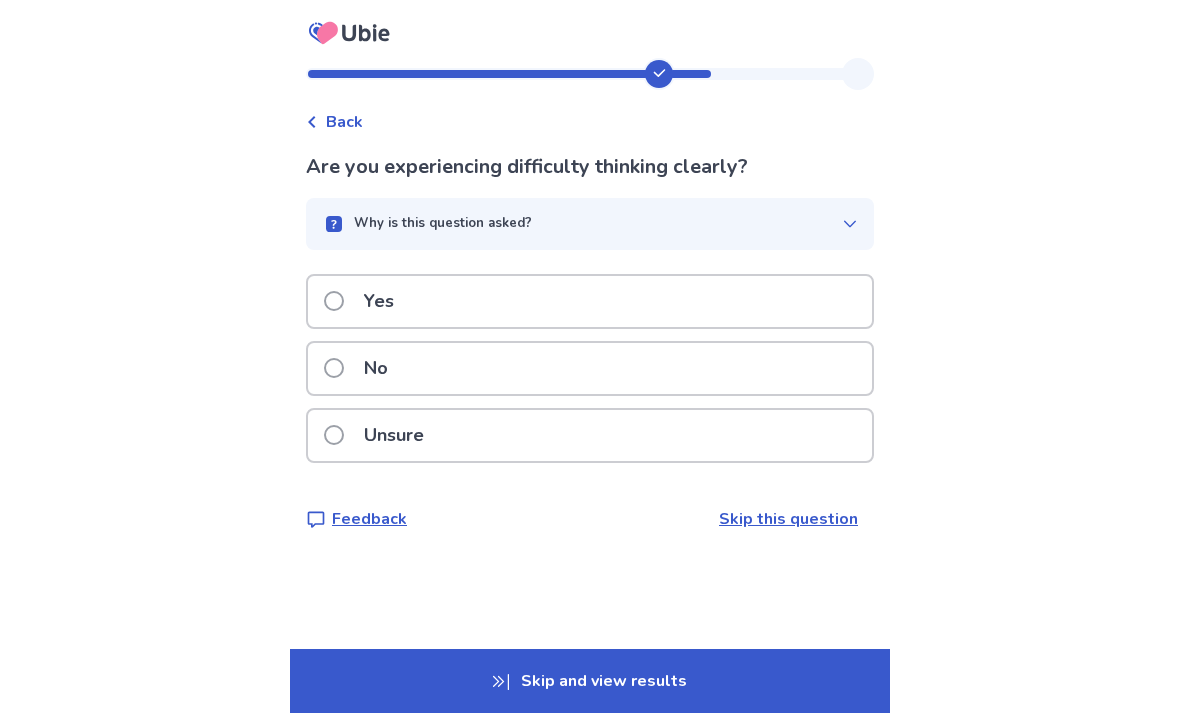 click on "Yes" at bounding box center (590, 301) 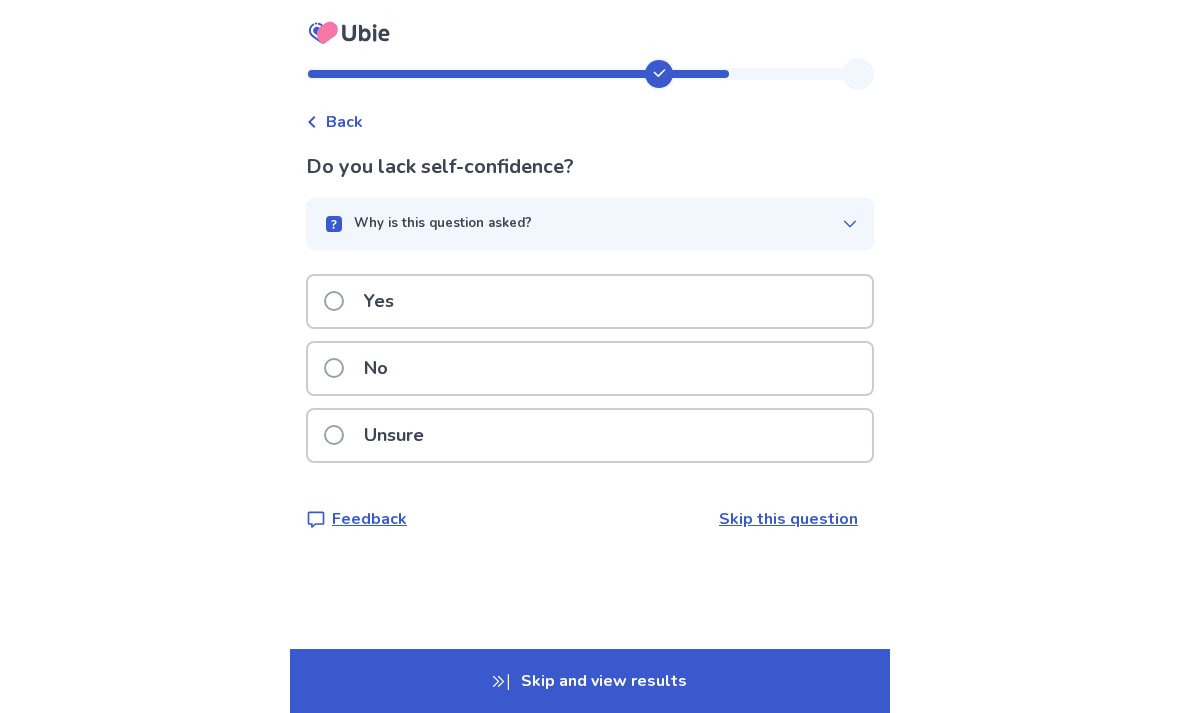 click on "Yes" at bounding box center (590, 301) 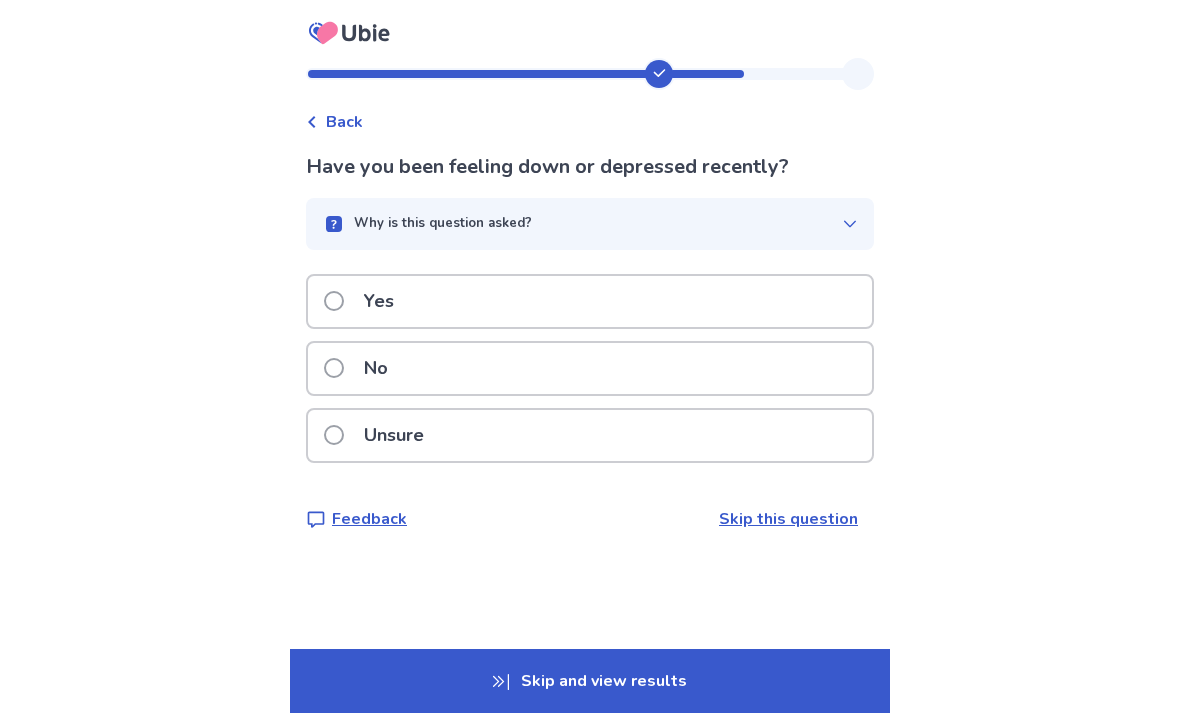 click on "Why is this question asked?" at bounding box center [590, 224] 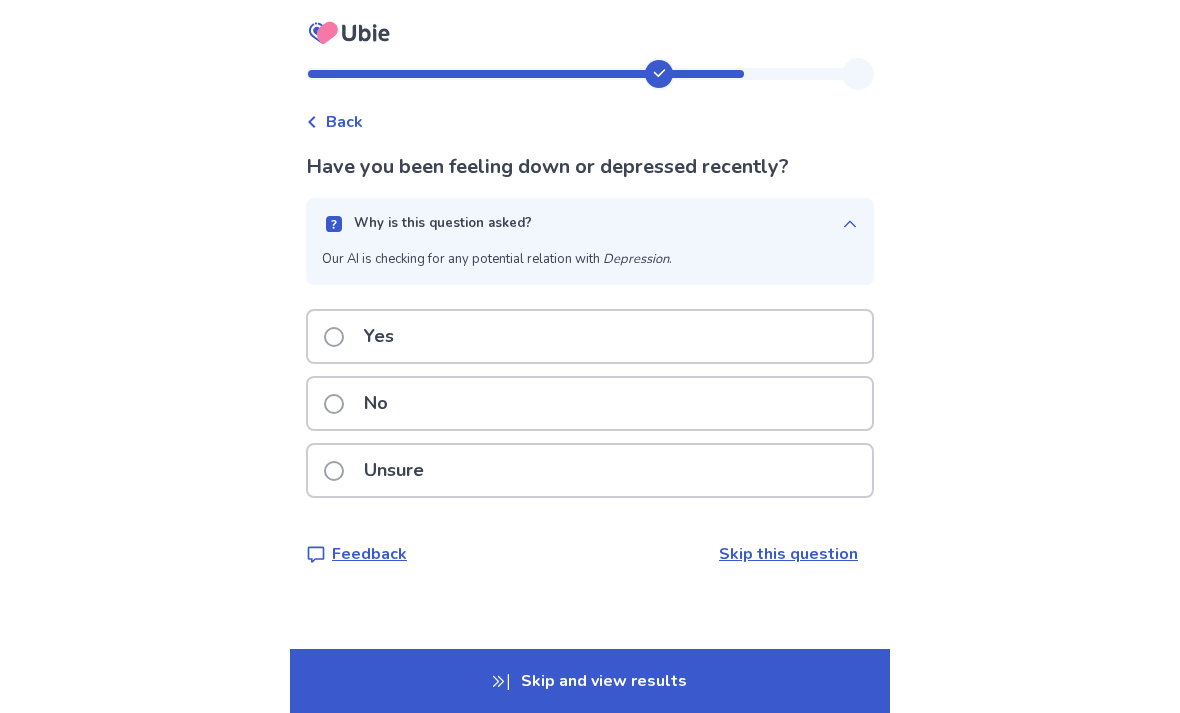click on "Why is this question asked?" at bounding box center (582, 224) 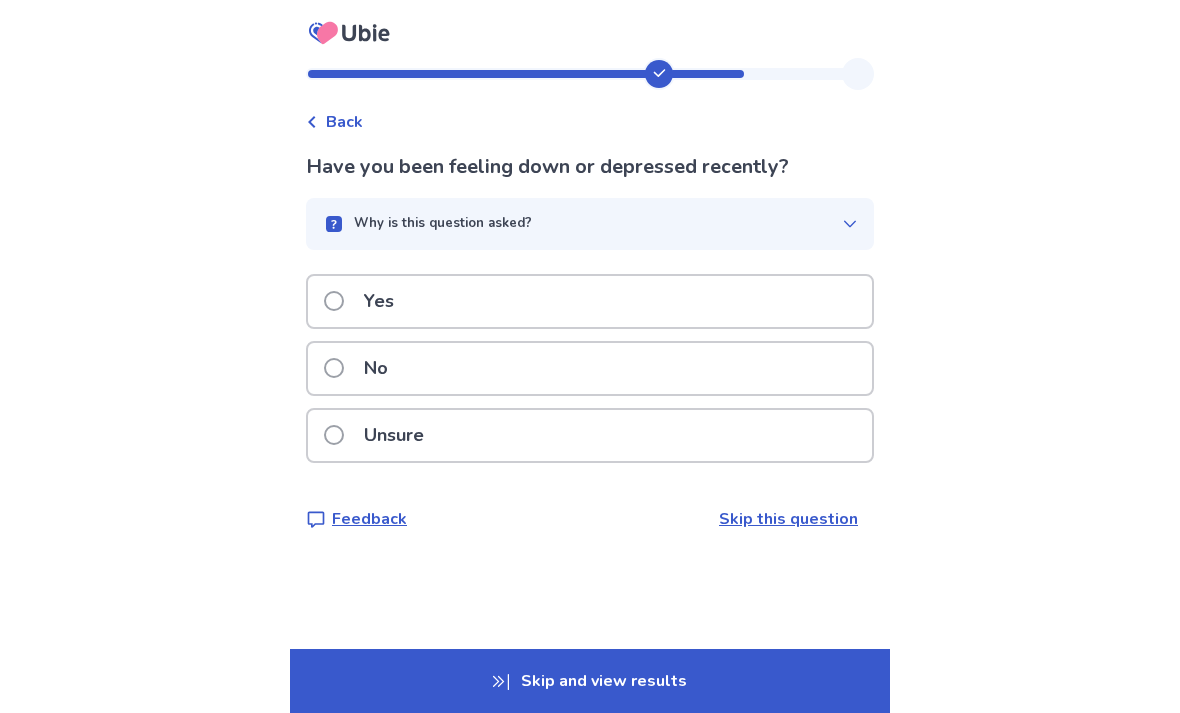 click on "Yes" at bounding box center [590, 301] 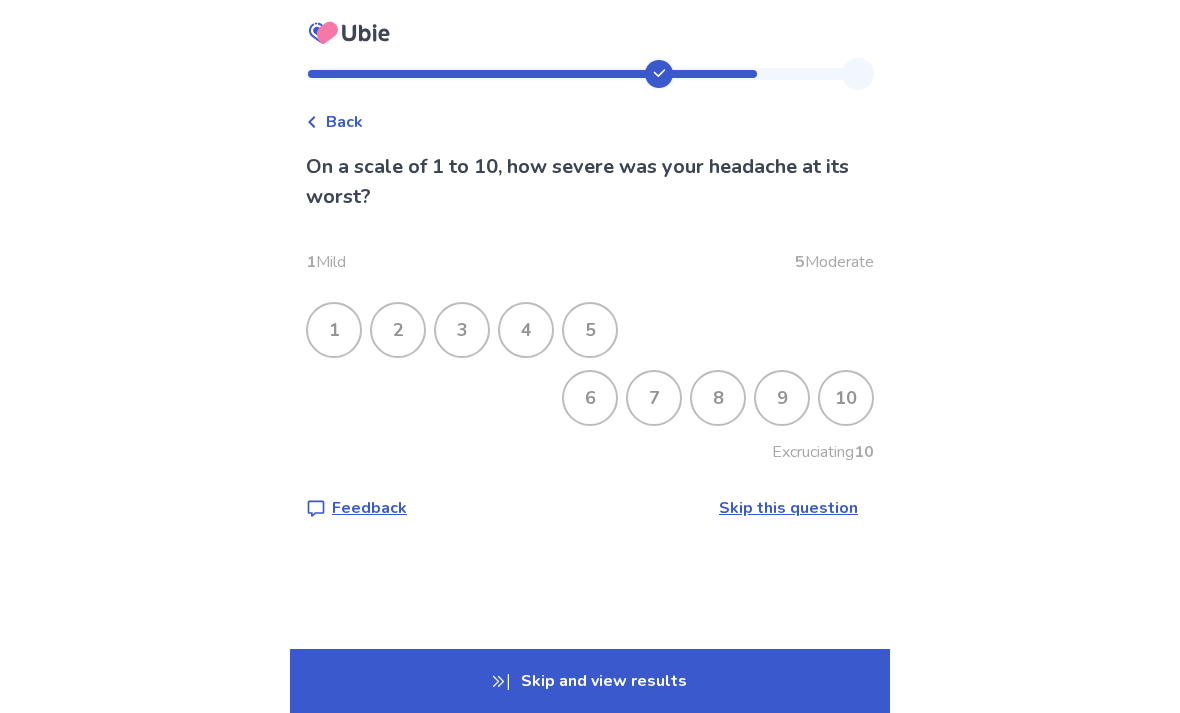 click on "7" at bounding box center [654, 398] 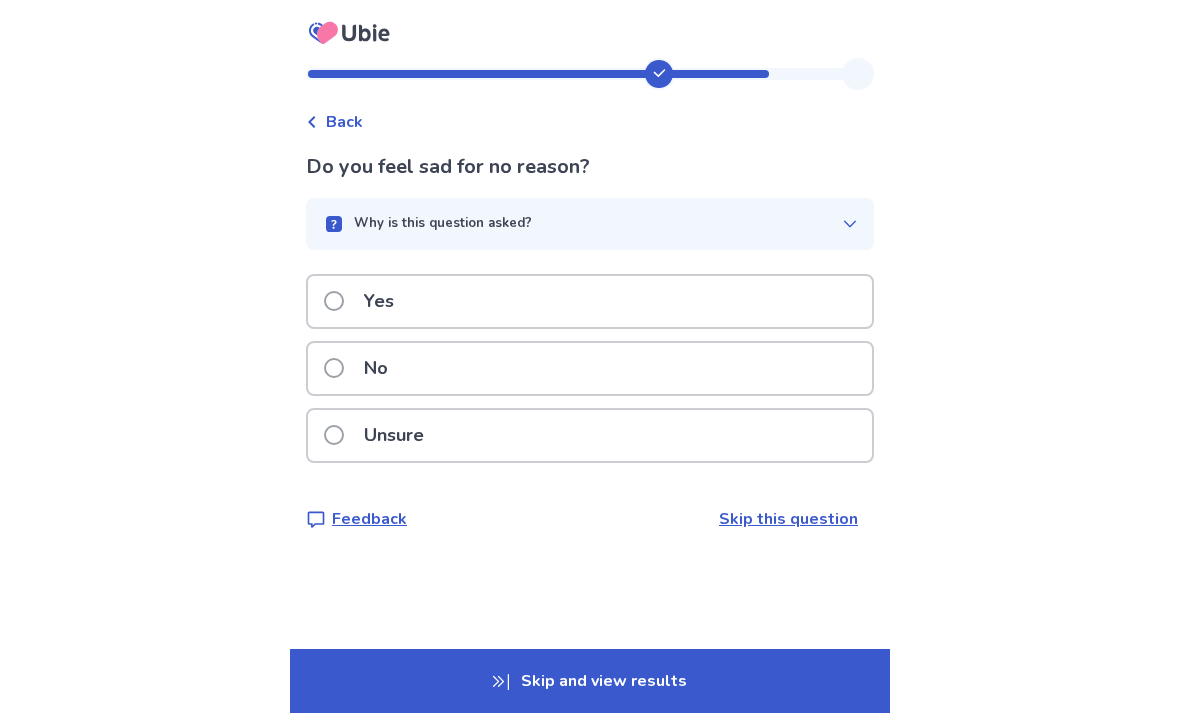 click on "Yes" at bounding box center (590, 301) 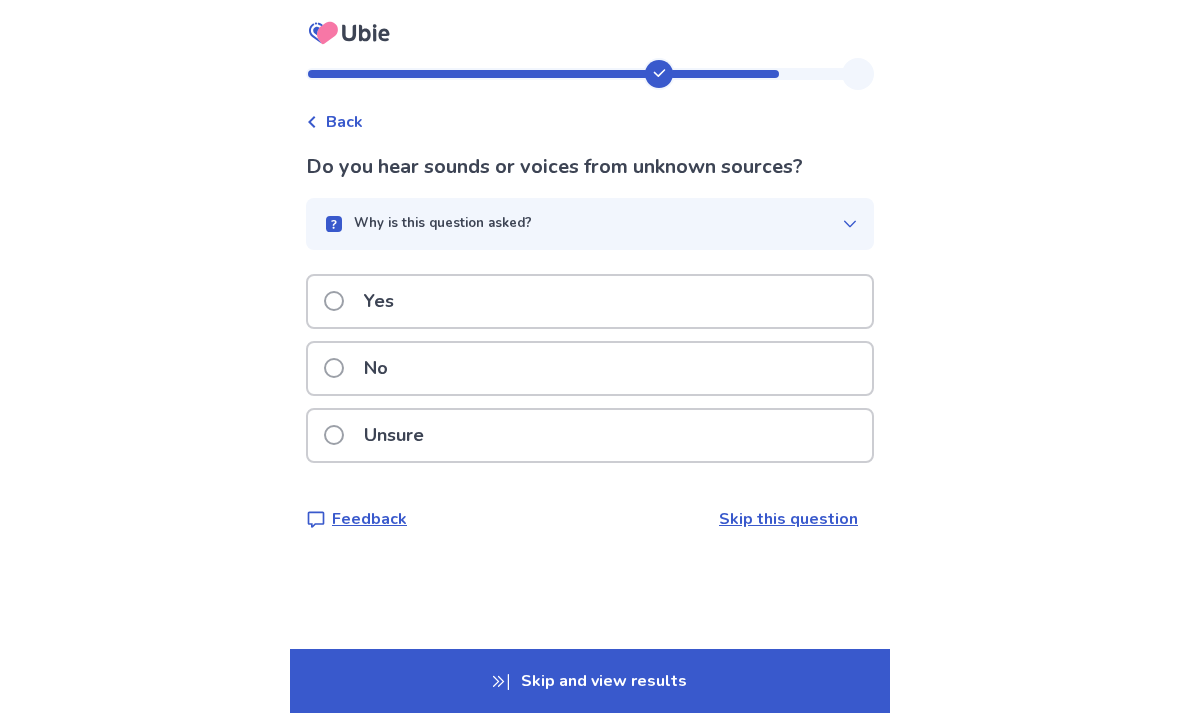 click on "Why is this question asked?" at bounding box center [582, 224] 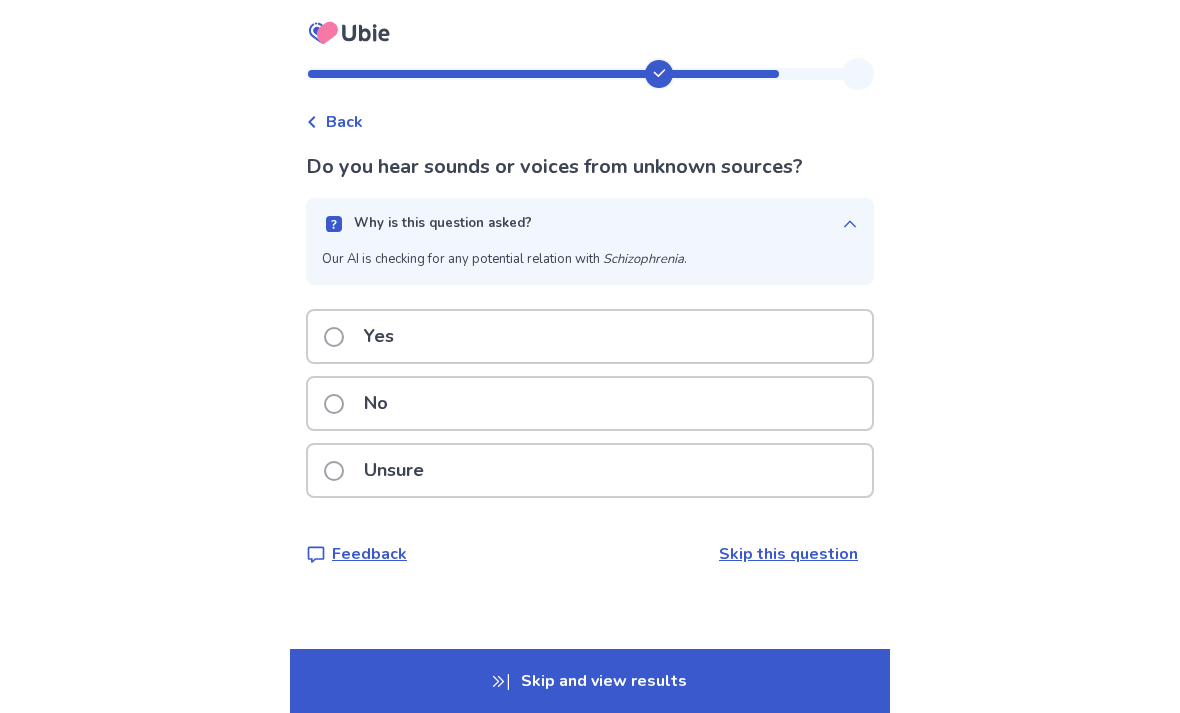 click on "Why is this question asked?" at bounding box center (582, 224) 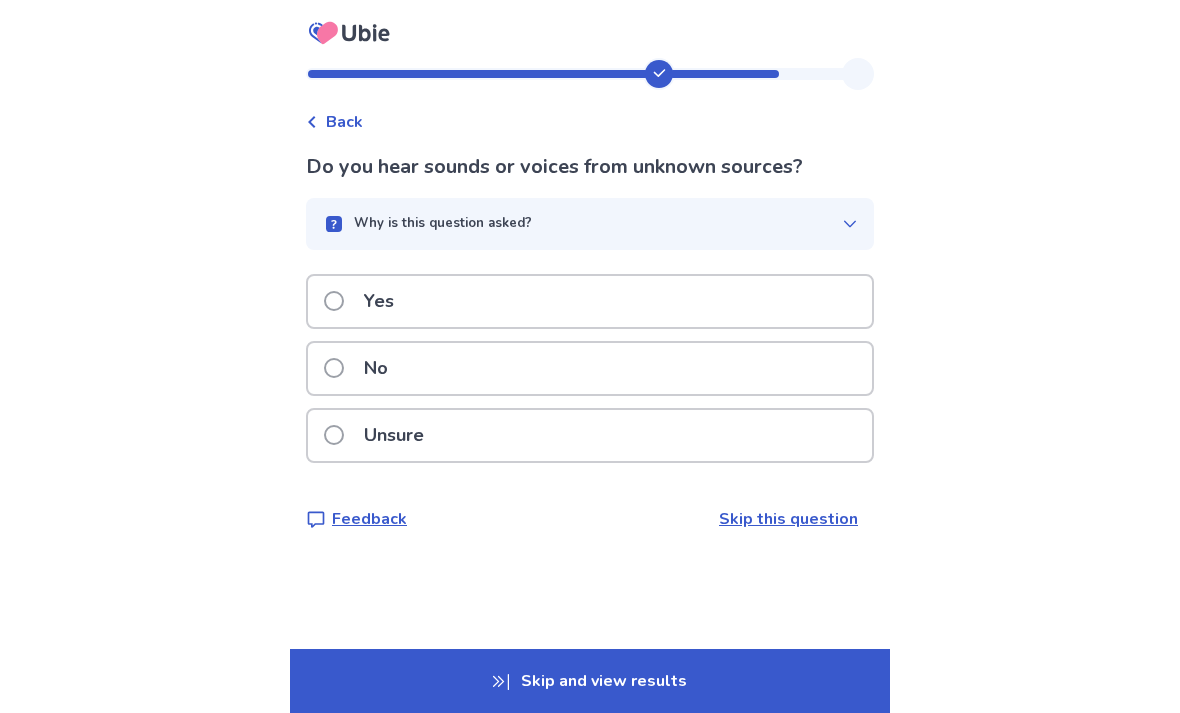 click on "Yes" at bounding box center [590, 301] 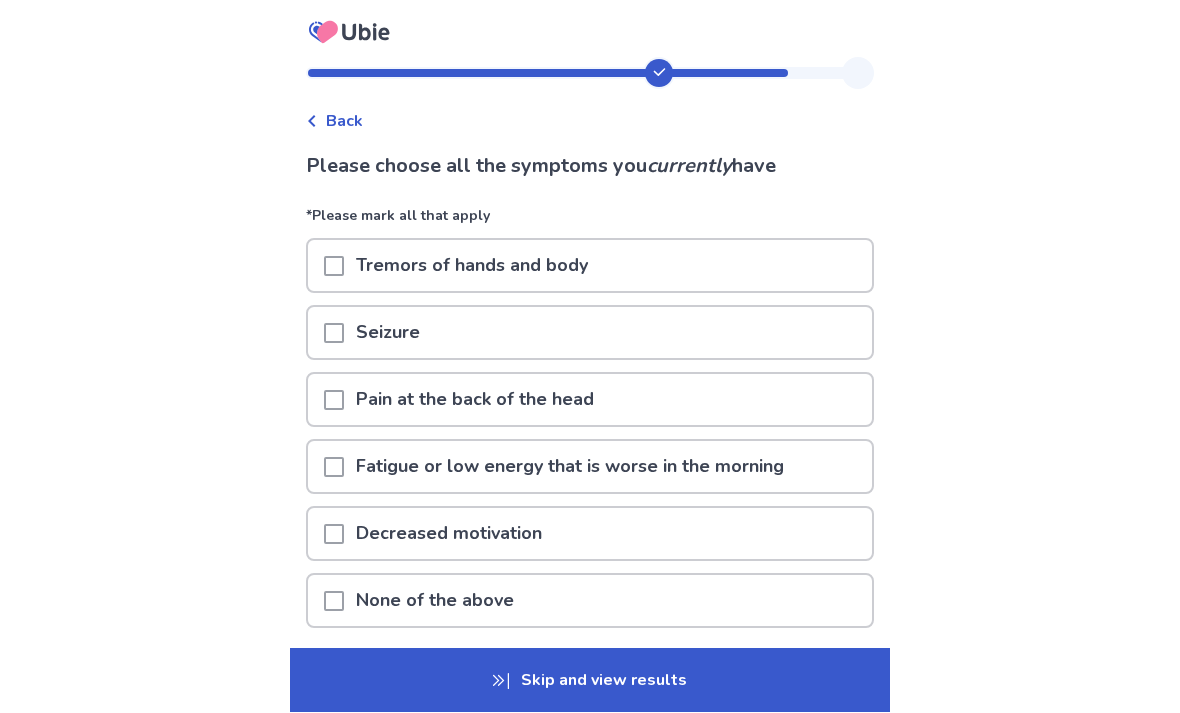 scroll, scrollTop: 2, scrollLeft: 0, axis: vertical 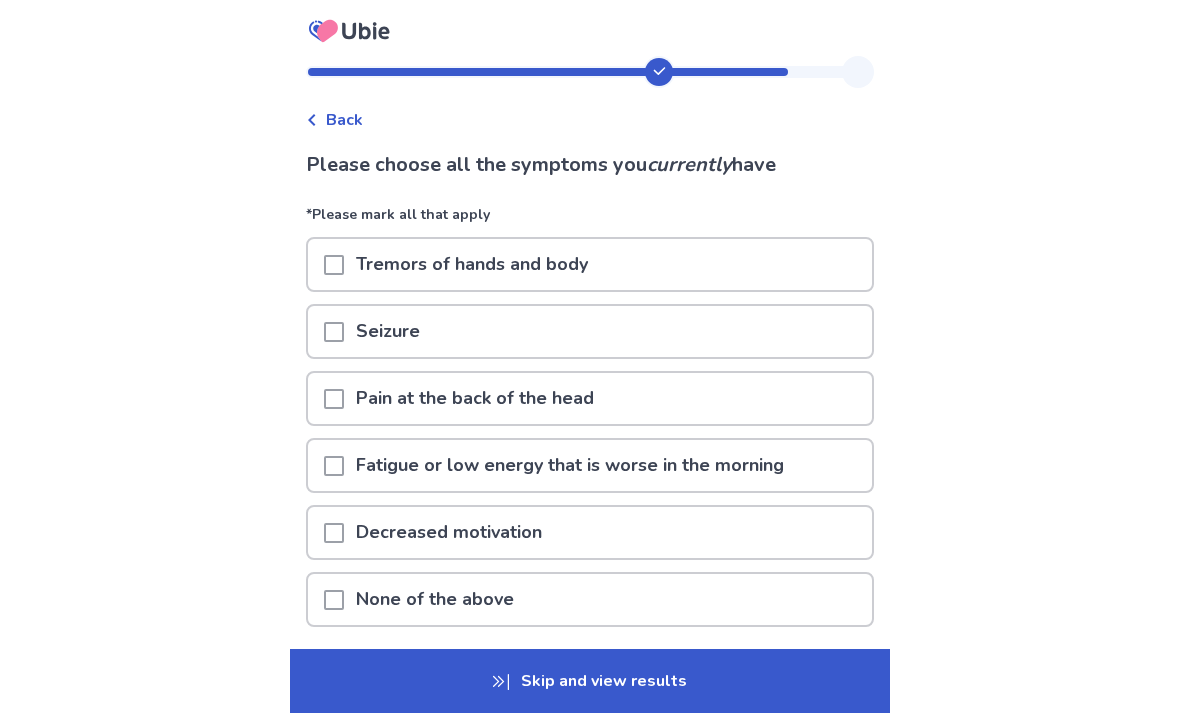 click on "Tremors of hands and body" at bounding box center (590, 264) 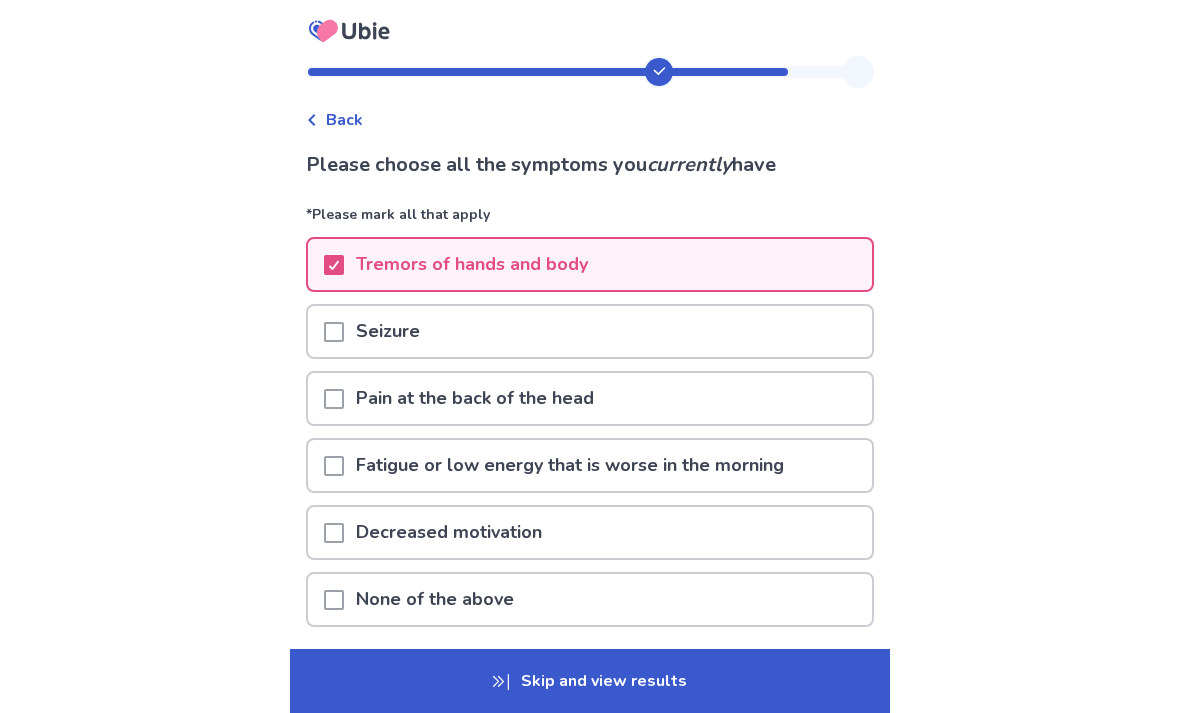 click on "Pain at the back of the head" at bounding box center (590, 398) 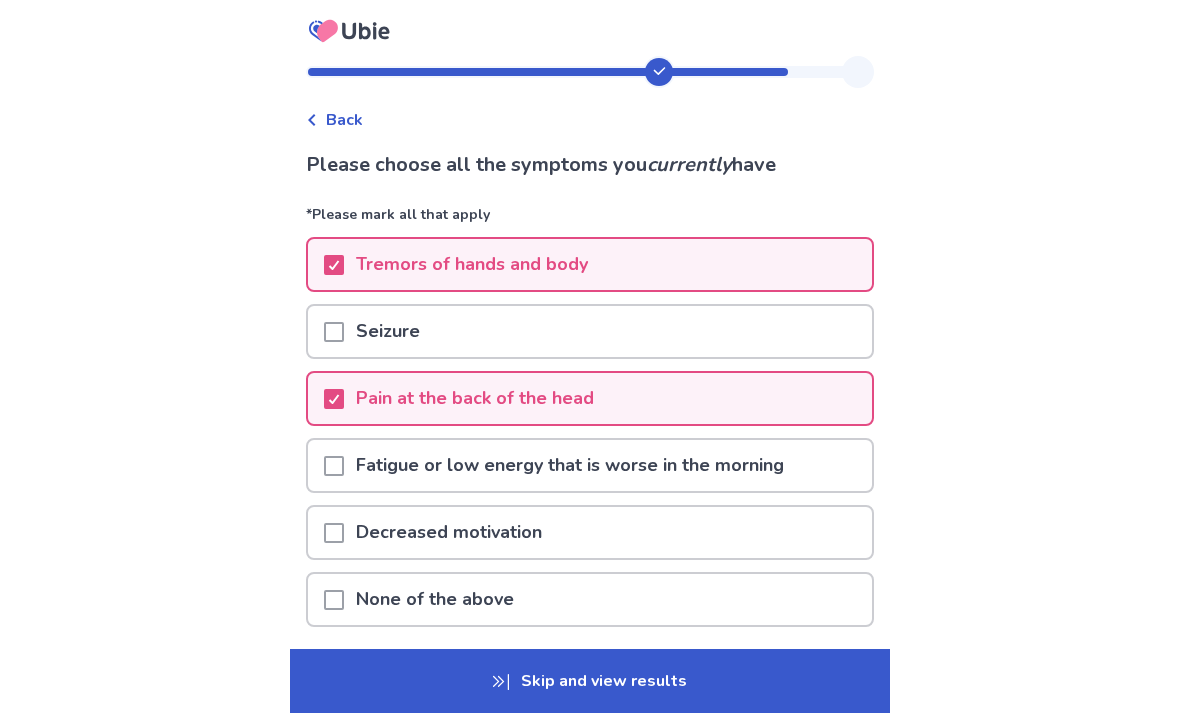 click on "Pain at the back of the head" at bounding box center (590, 398) 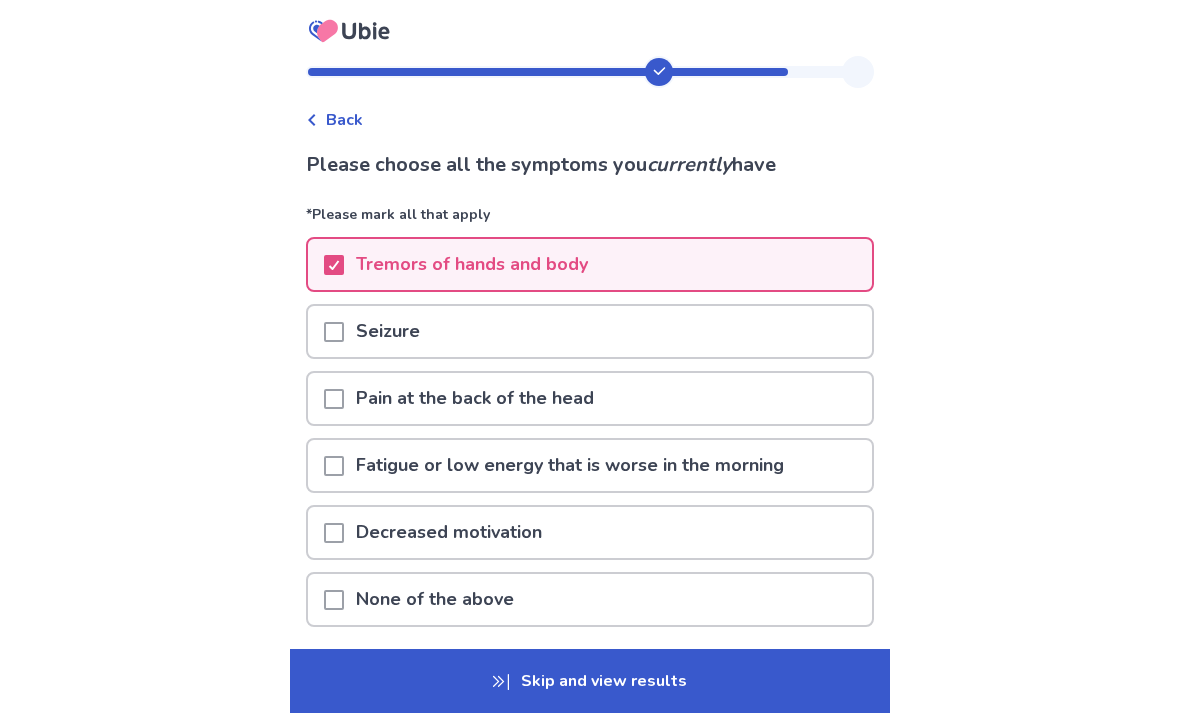 click on "Fatigue or low energy that is worse in the morning" at bounding box center [570, 465] 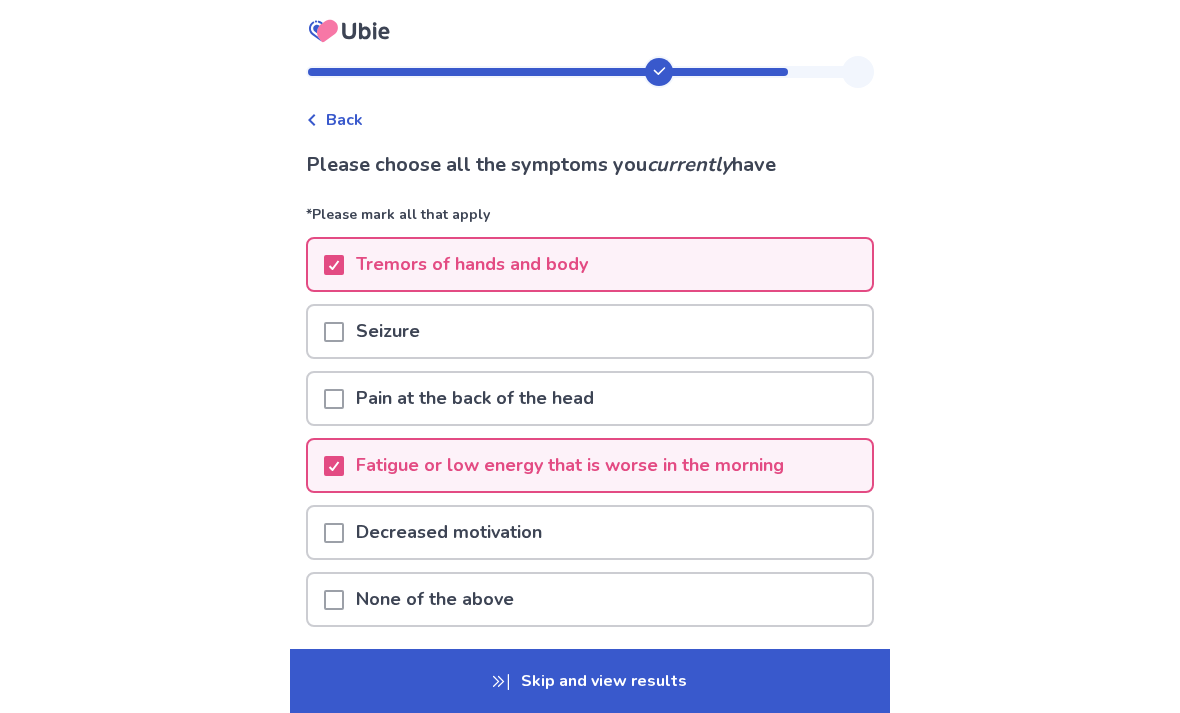 click on "Decreased motivation" at bounding box center (590, 532) 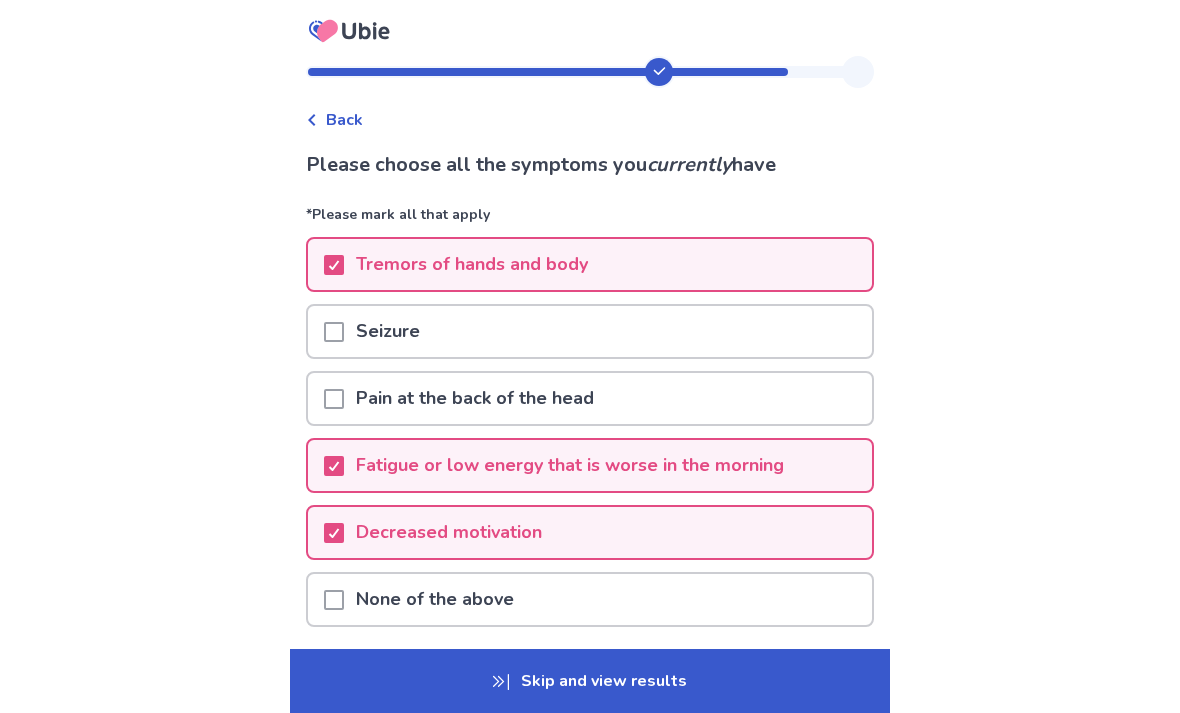 click on "Next" at bounding box center [788, 690] 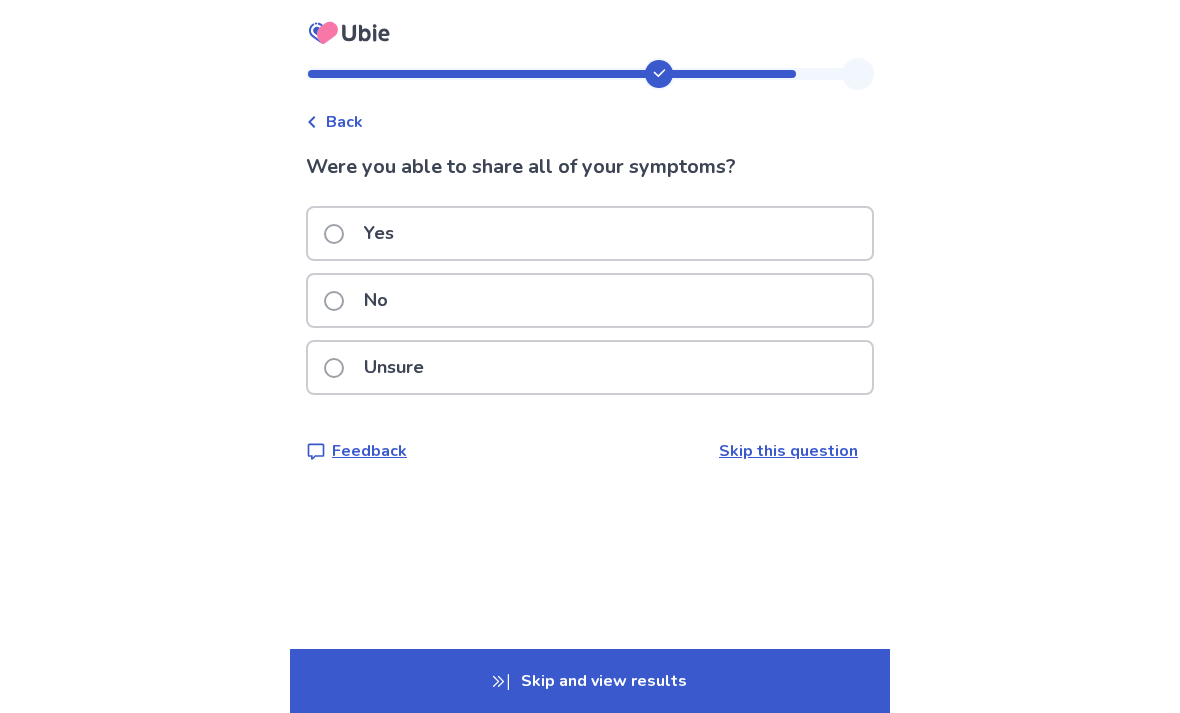 click on "Unsure" at bounding box center [590, 367] 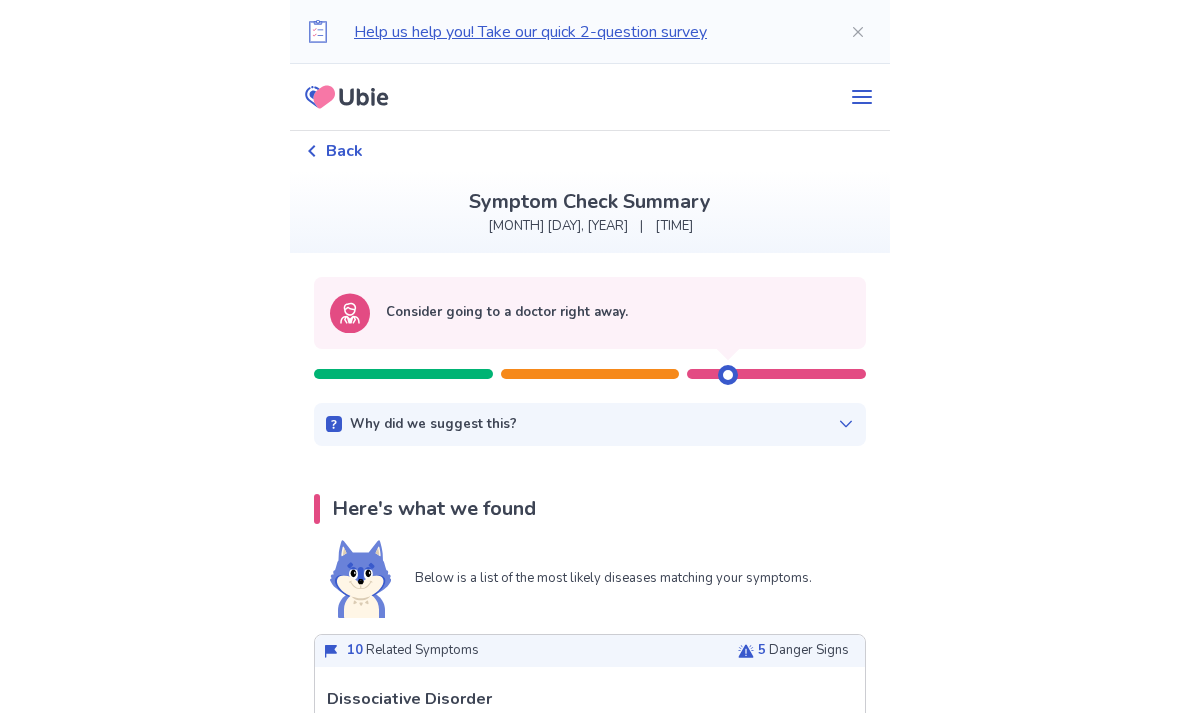 click at bounding box center (728, 375) 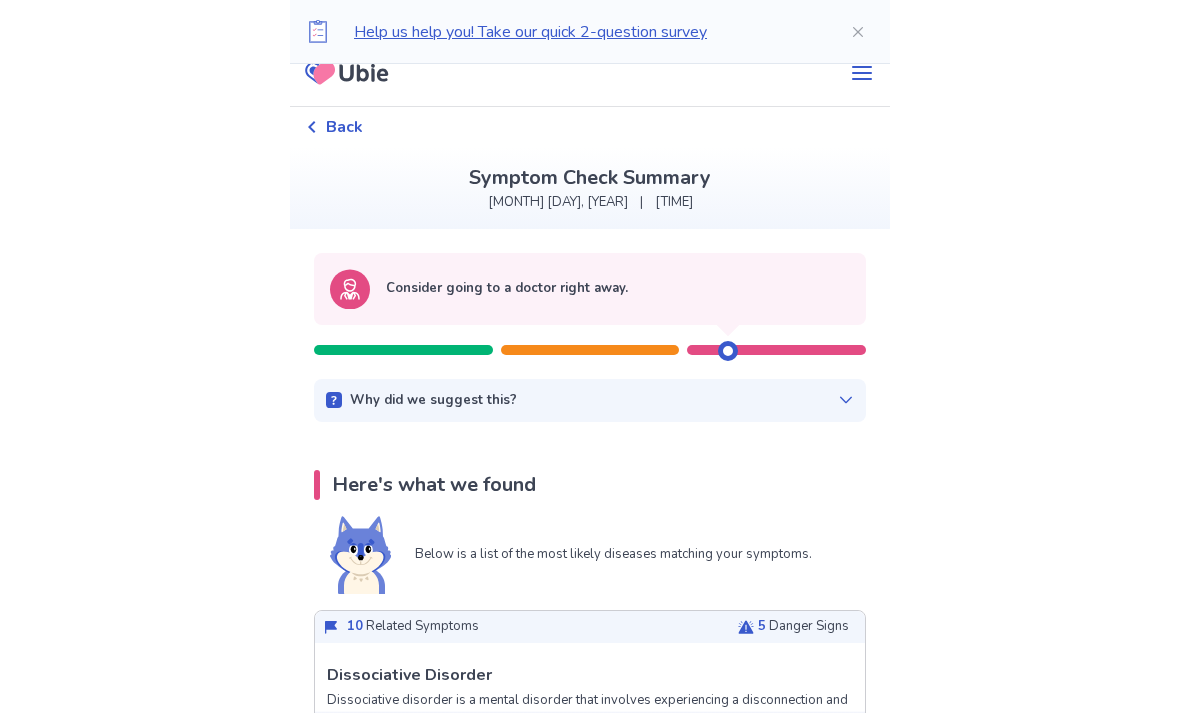 click on "Consider going to a doctor right away." at bounding box center [590, 308] 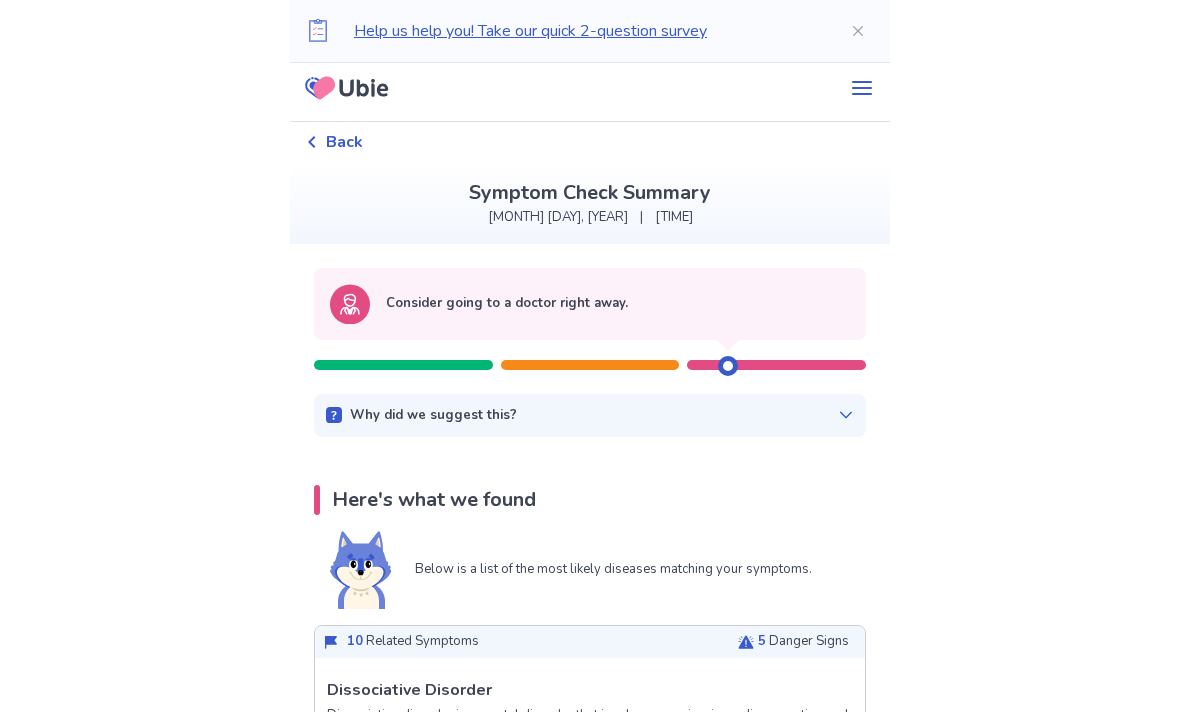 scroll, scrollTop: 0, scrollLeft: 0, axis: both 